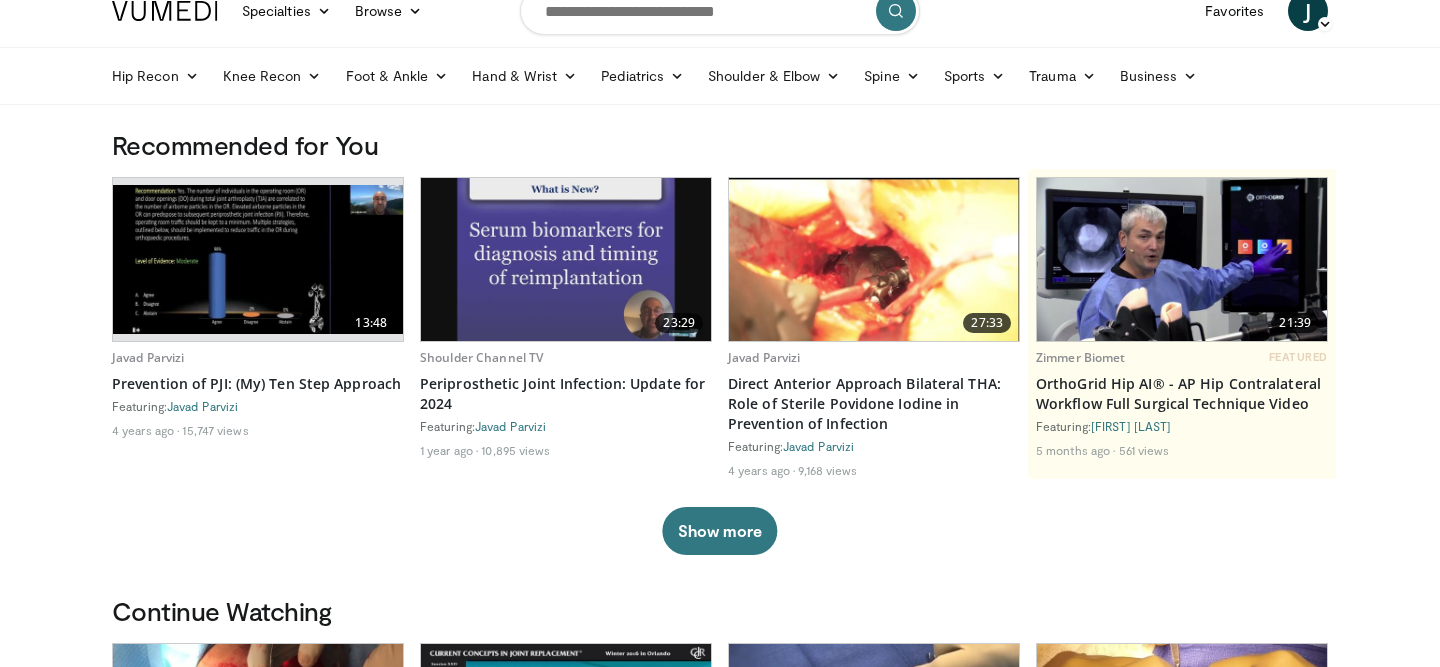 scroll, scrollTop: 26, scrollLeft: 0, axis: vertical 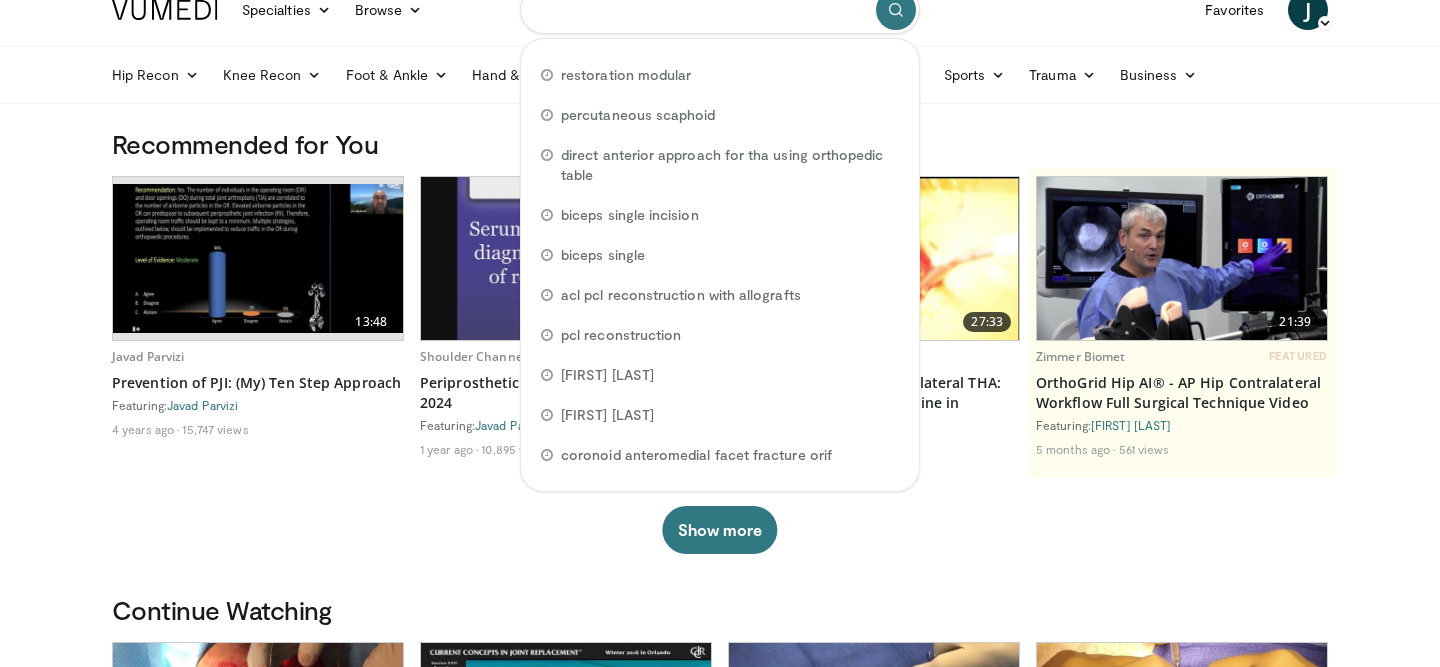 click at bounding box center [720, 10] 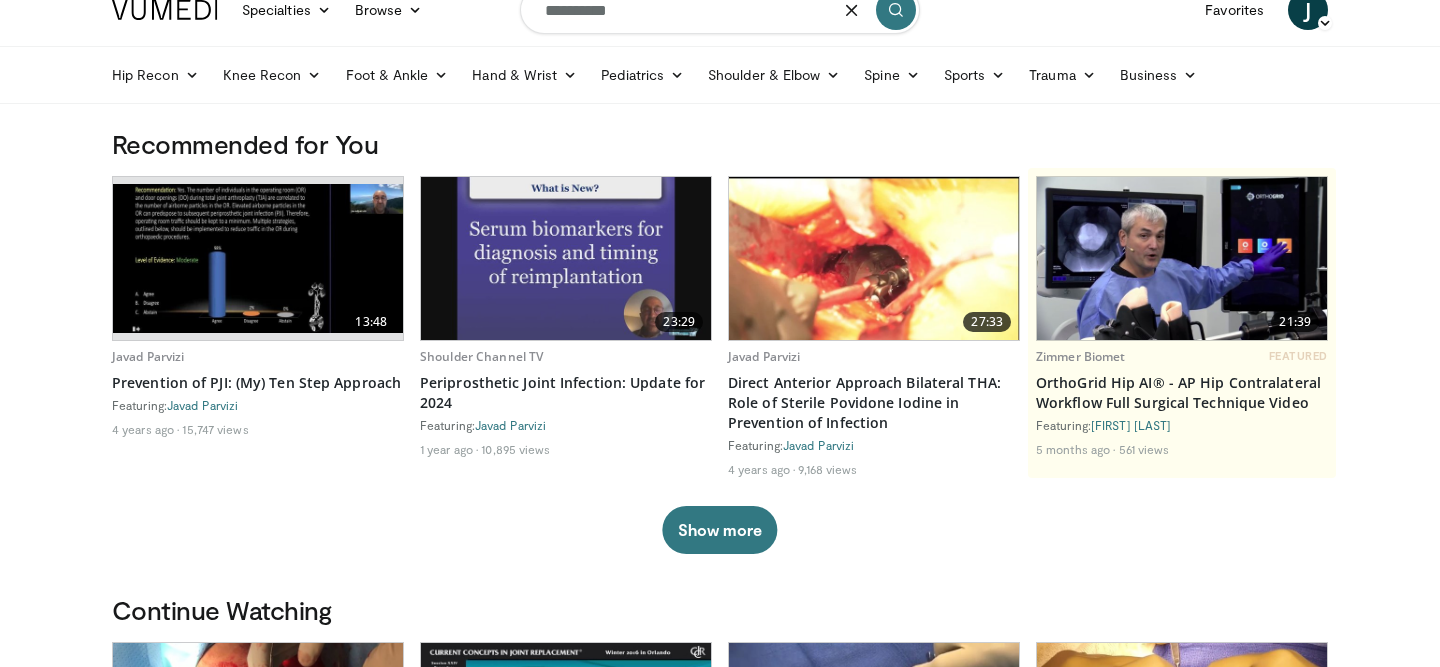 type on "**********" 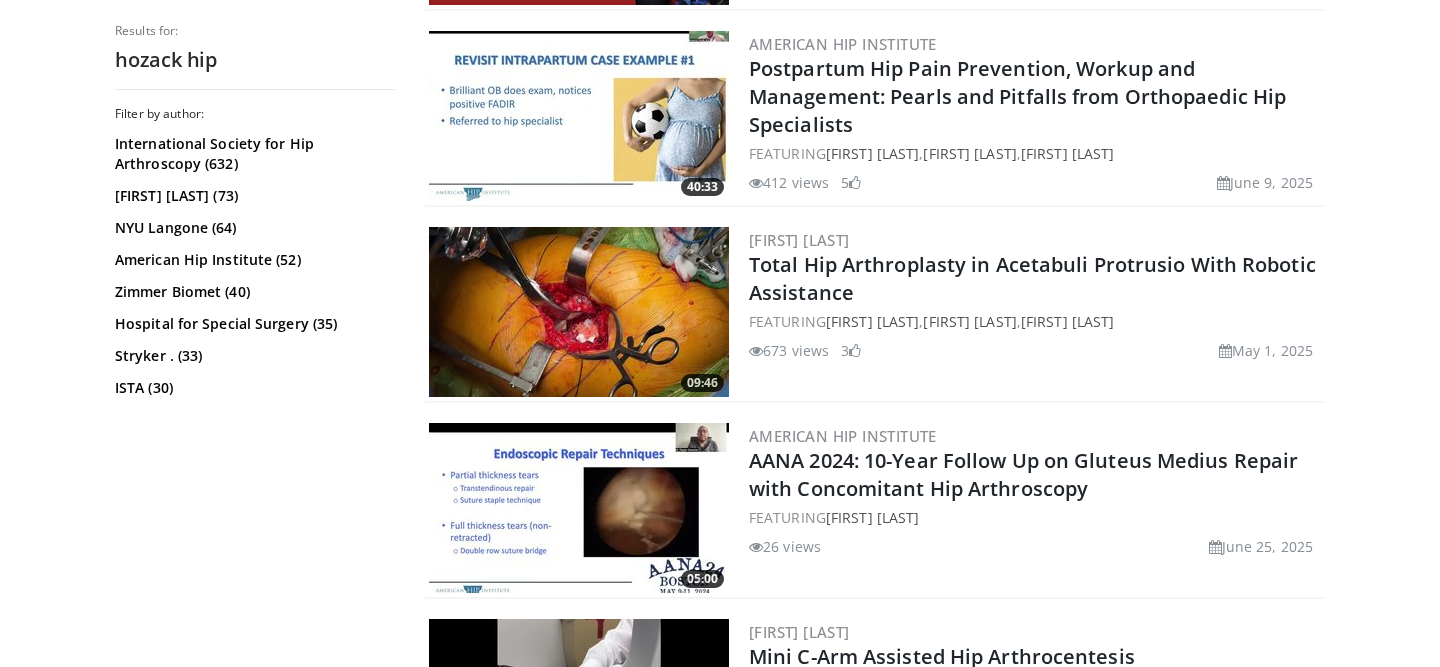 scroll, scrollTop: 0, scrollLeft: 0, axis: both 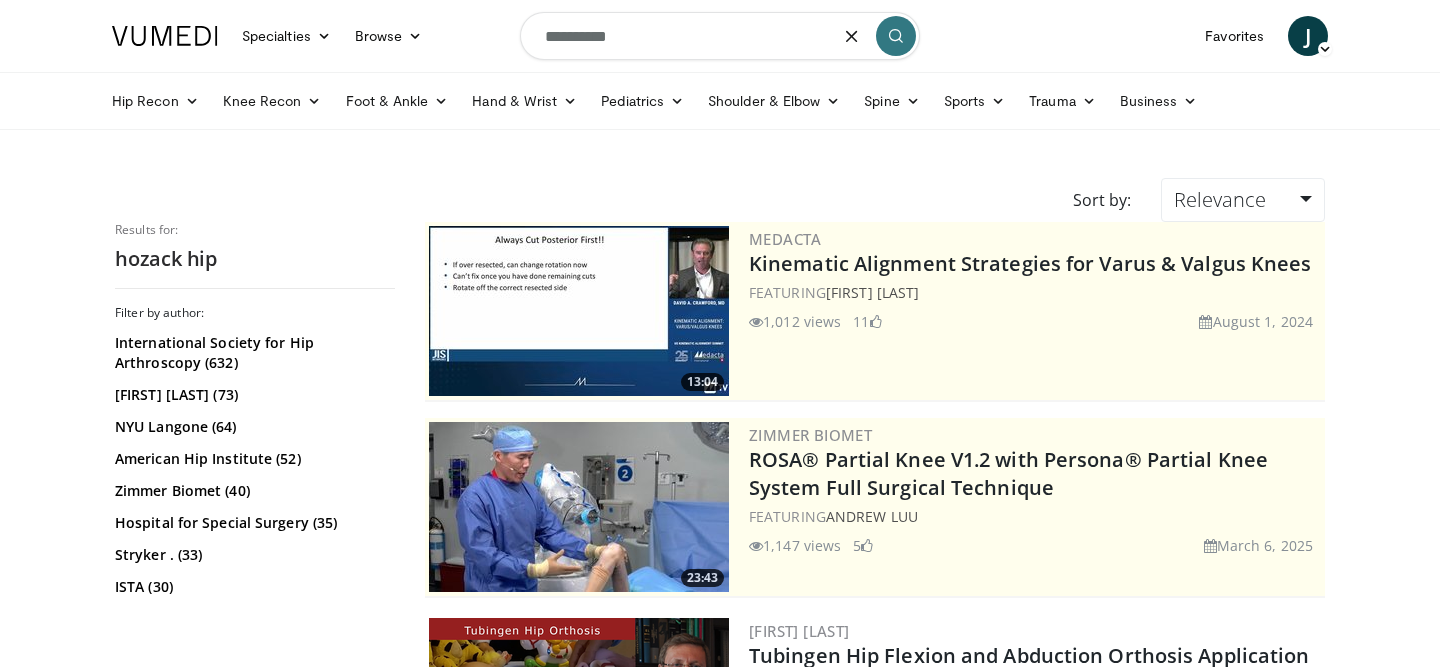 click on "**********" at bounding box center [720, 36] 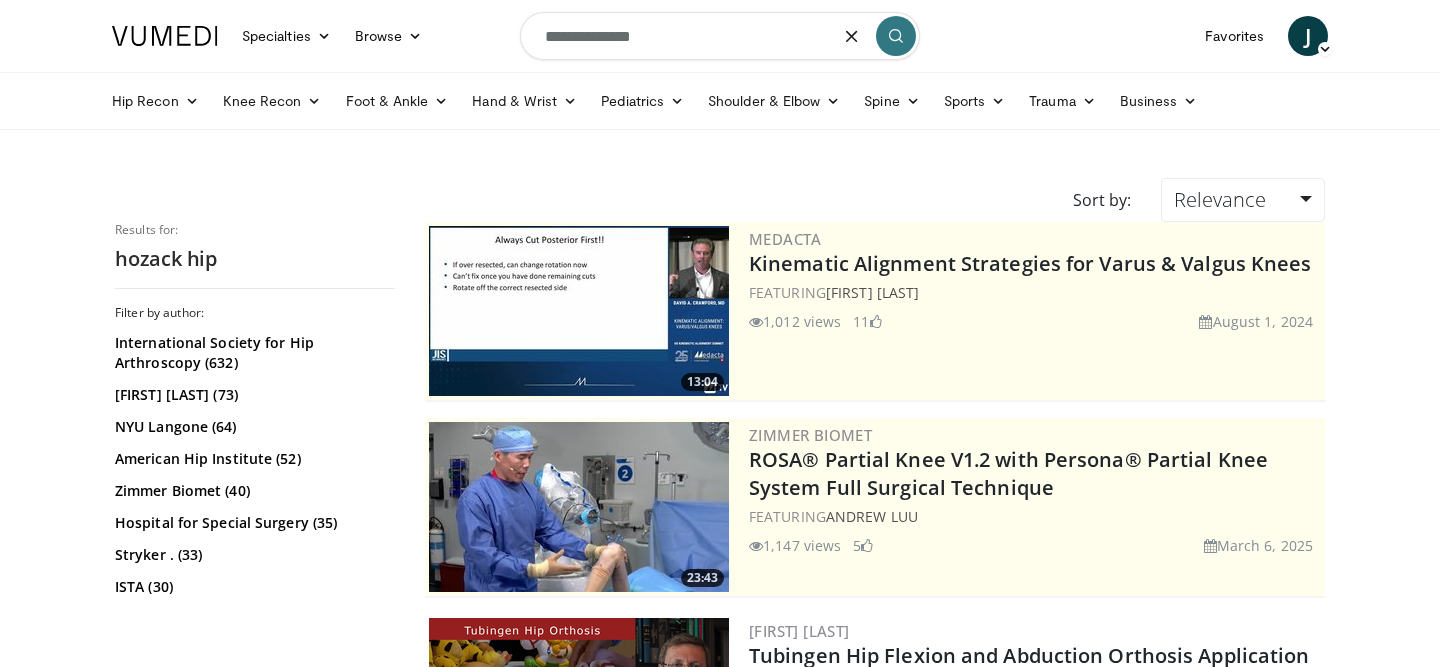 type on "**********" 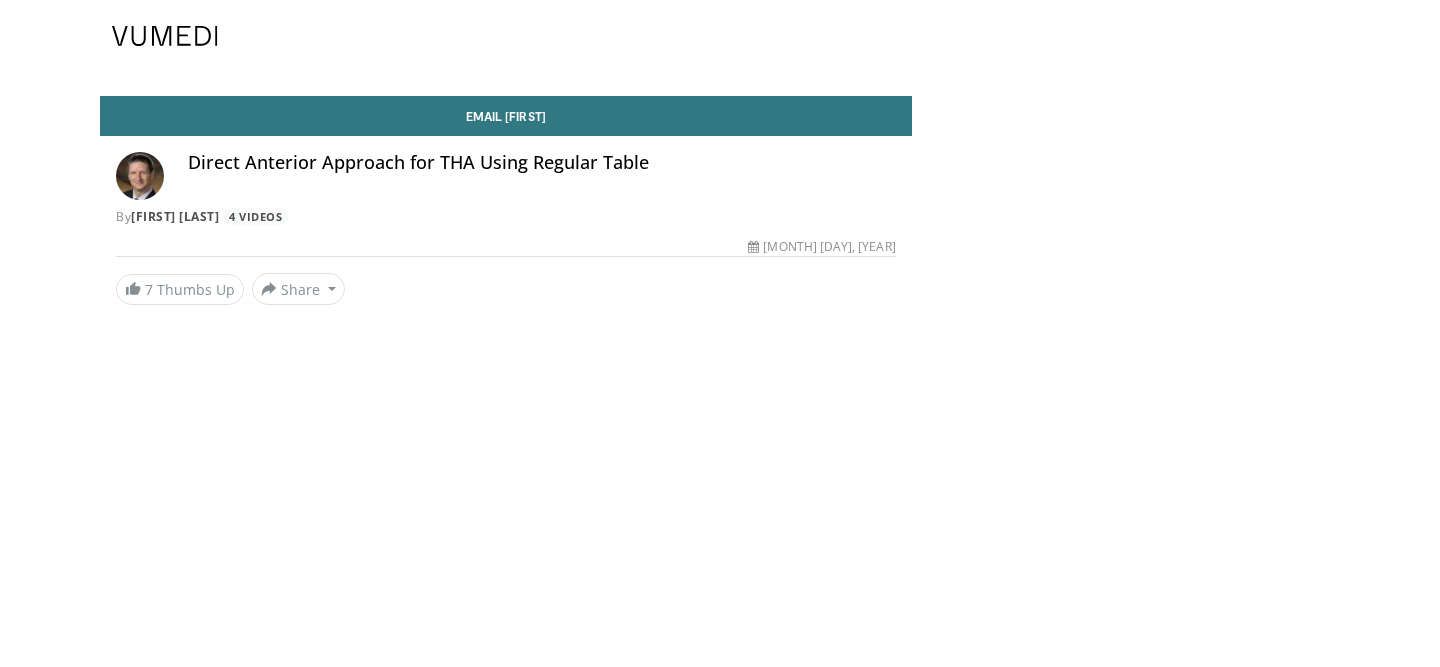 scroll, scrollTop: 0, scrollLeft: 0, axis: both 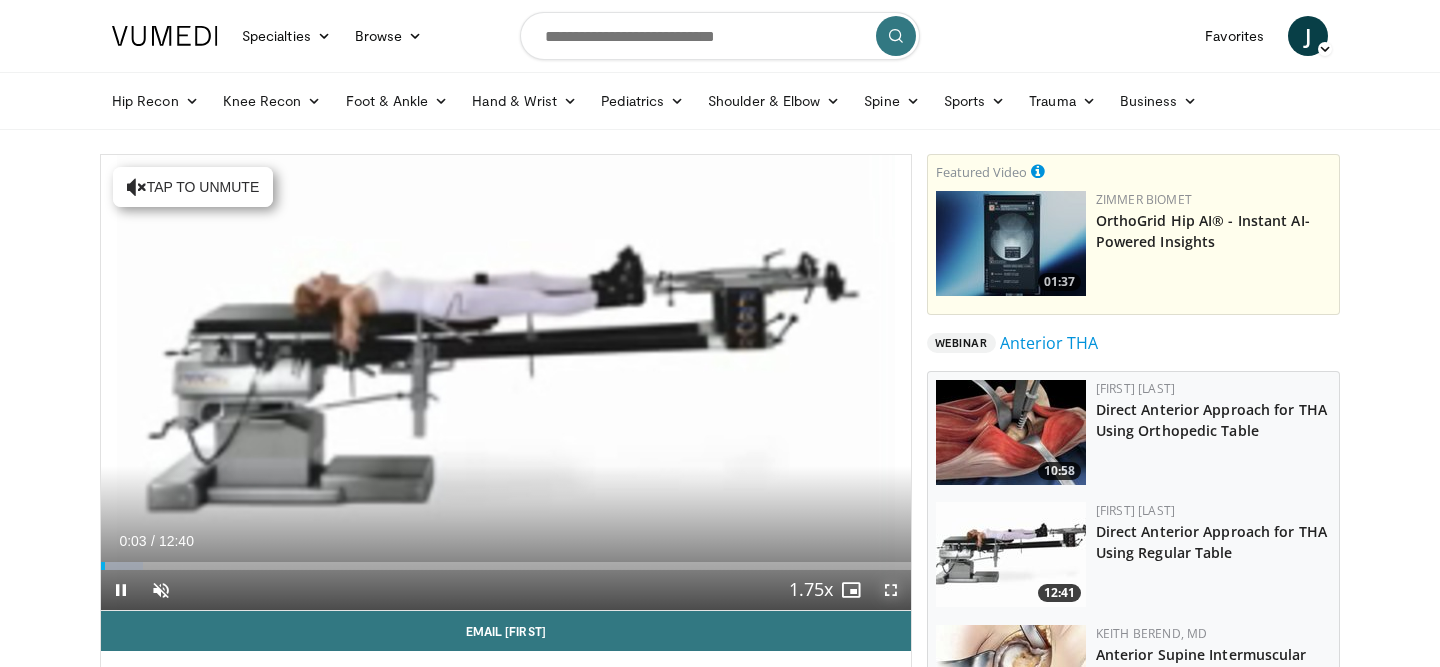 click at bounding box center [891, 590] 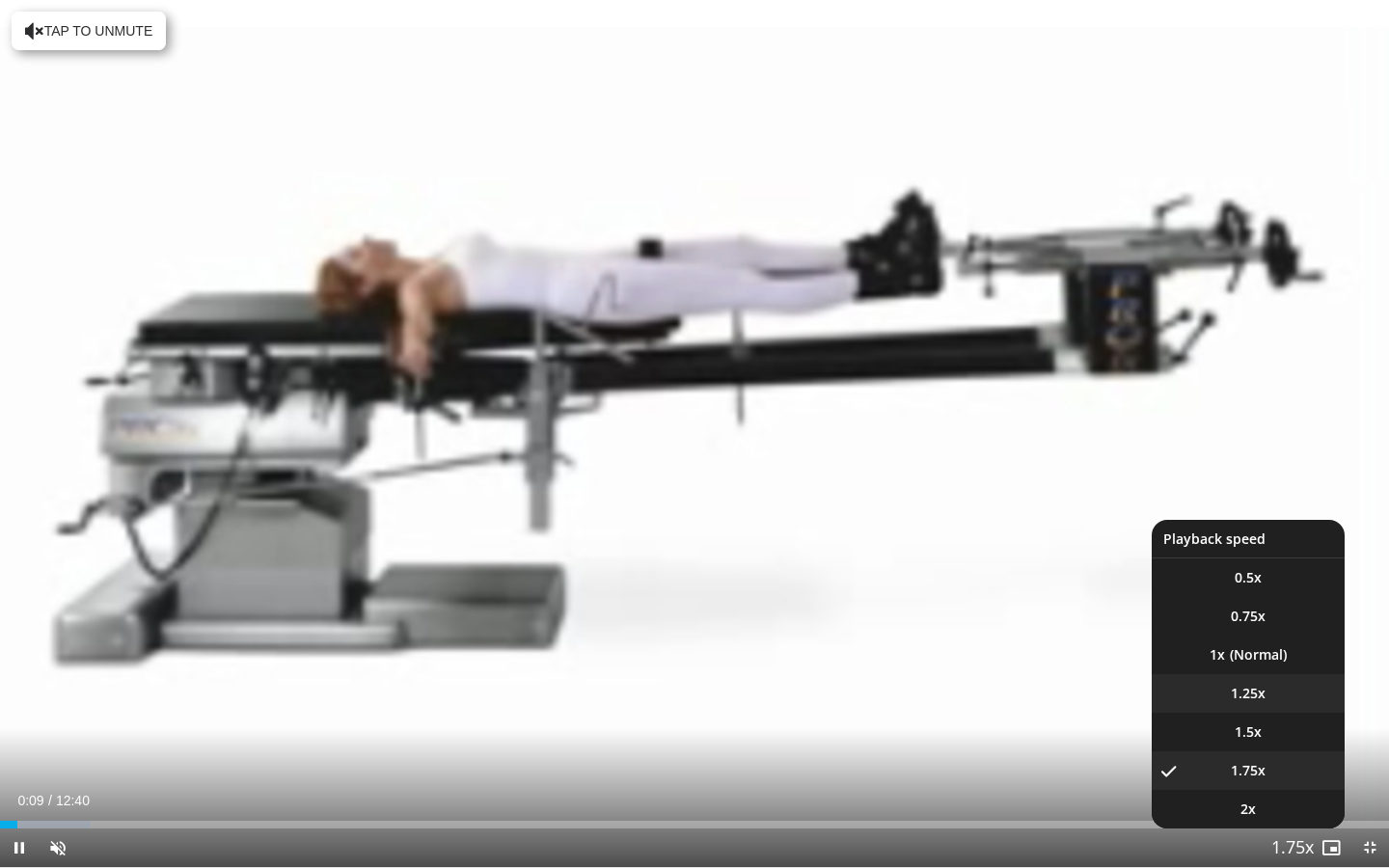 click on "1.25x" at bounding box center [1248, 693] 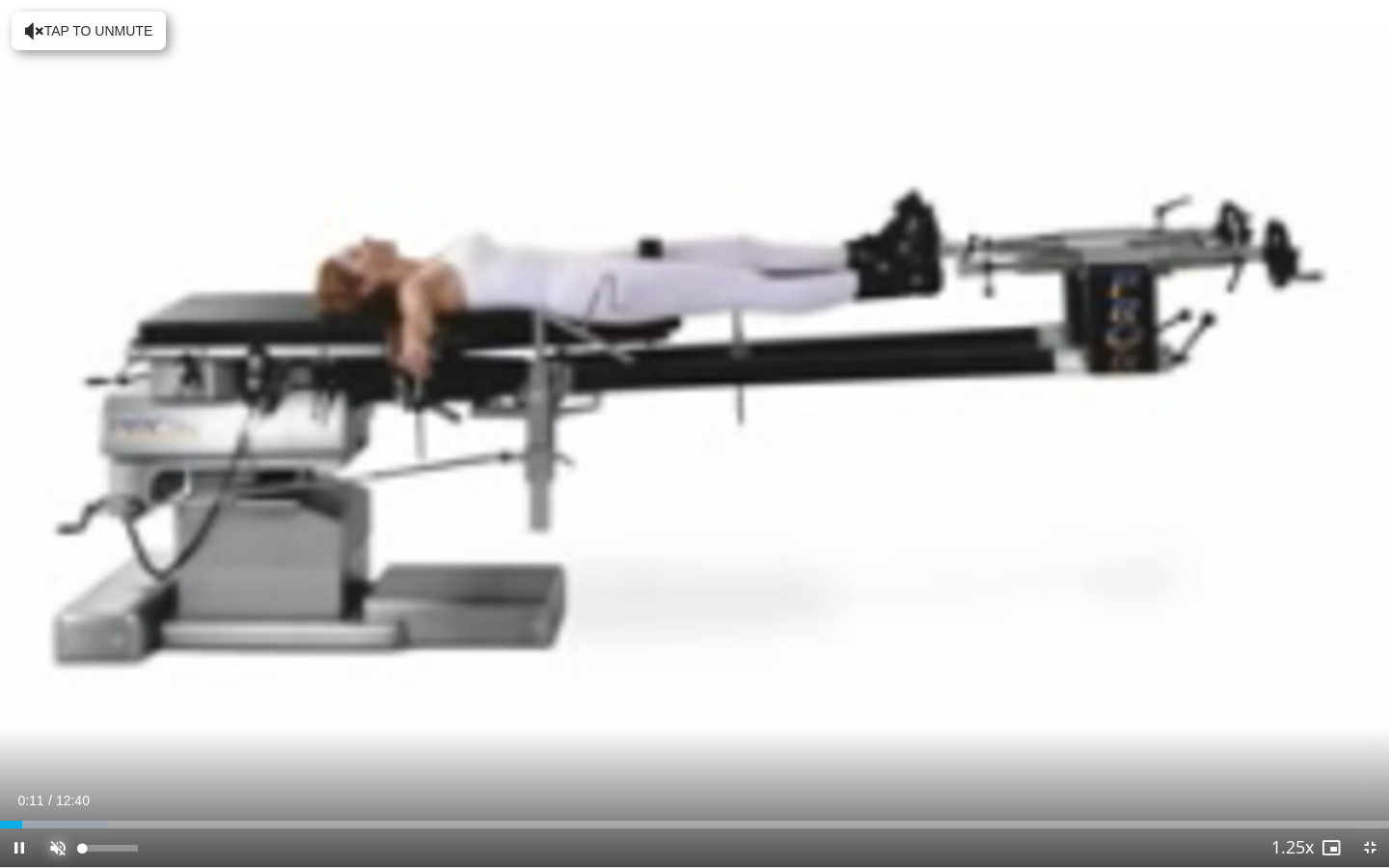 click at bounding box center (58, 848) 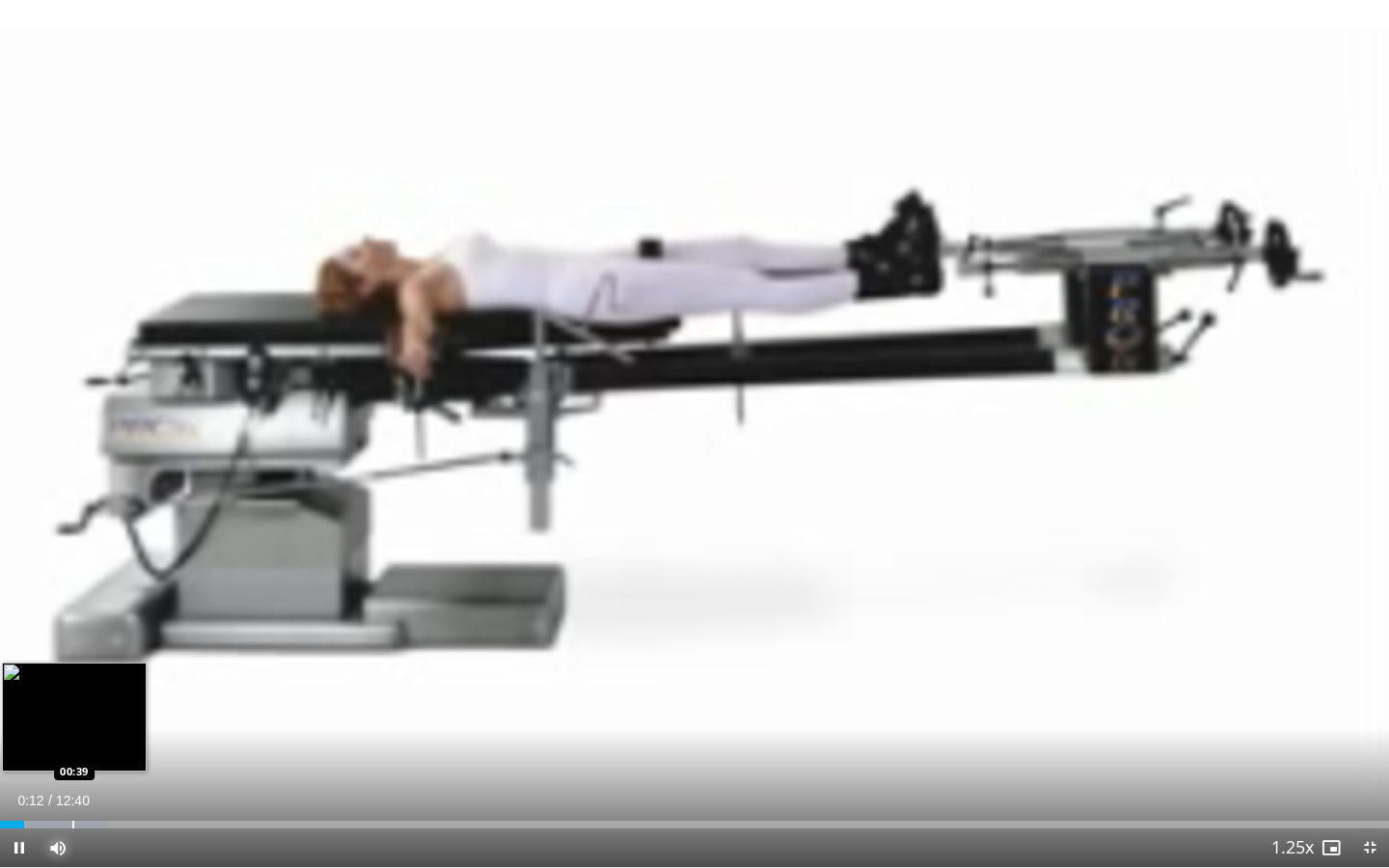 click on "Loaded :  7.81% 00:13 00:39" at bounding box center (694, 819) 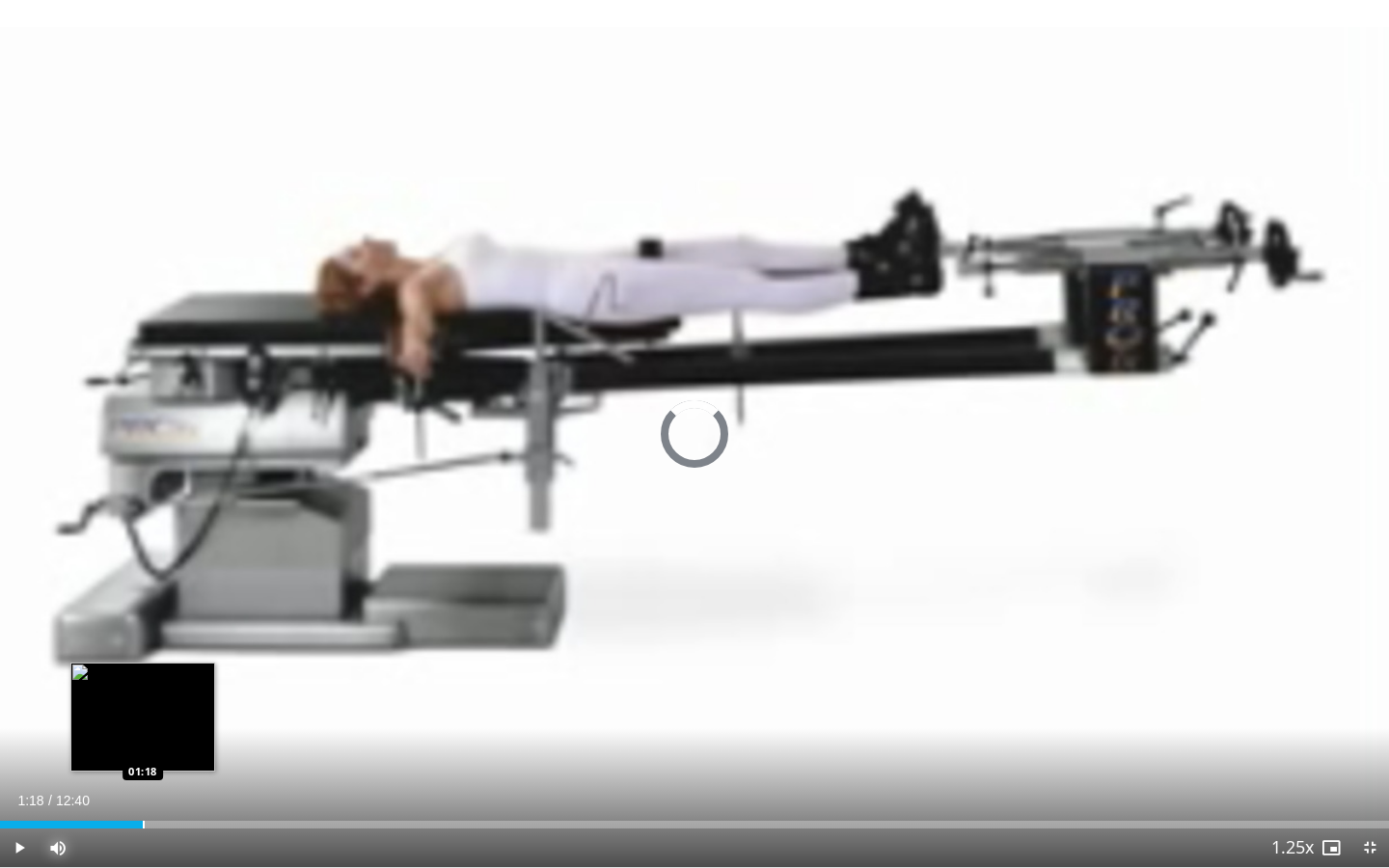 click at bounding box center (144, 825) 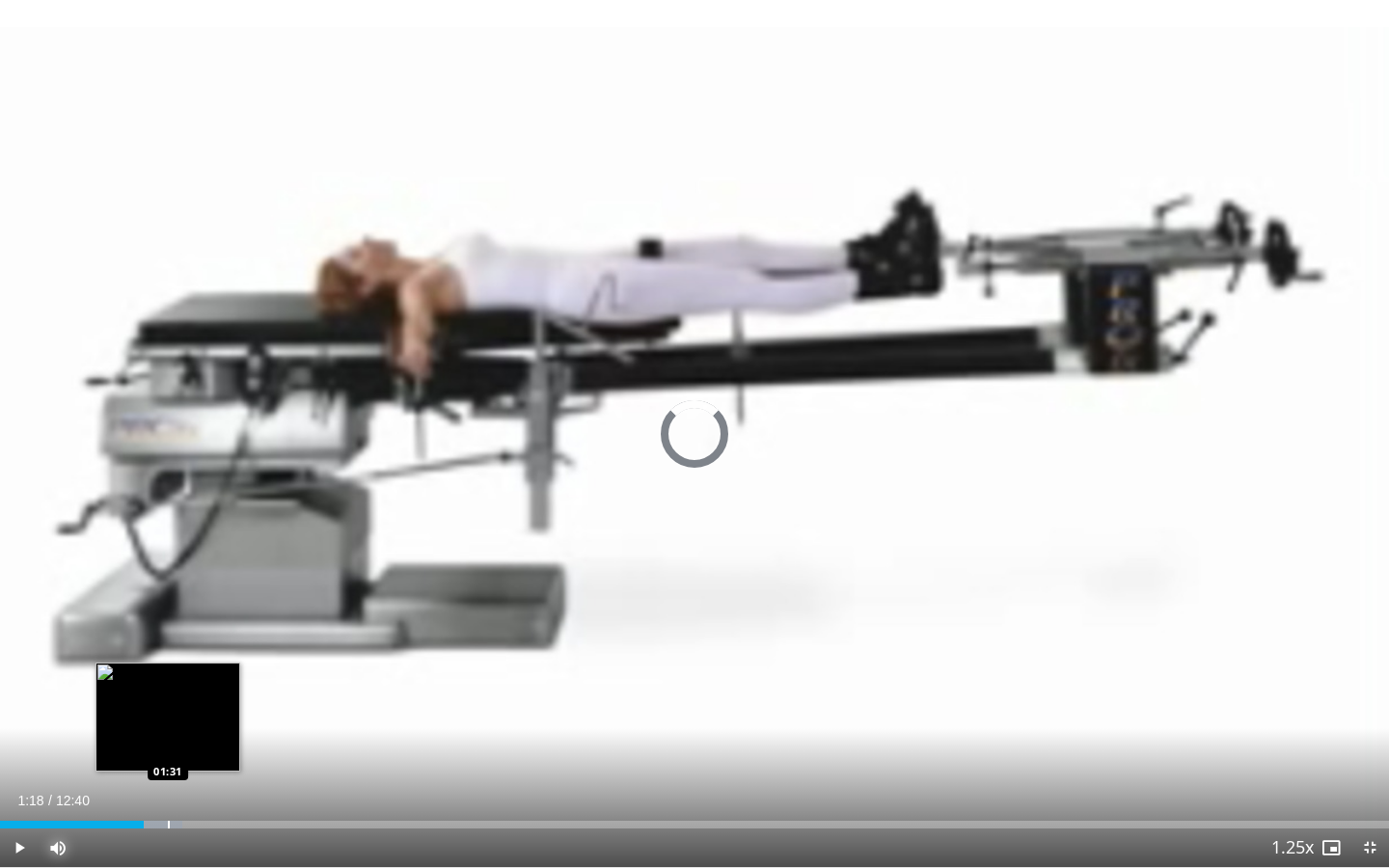 click at bounding box center [169, 825] 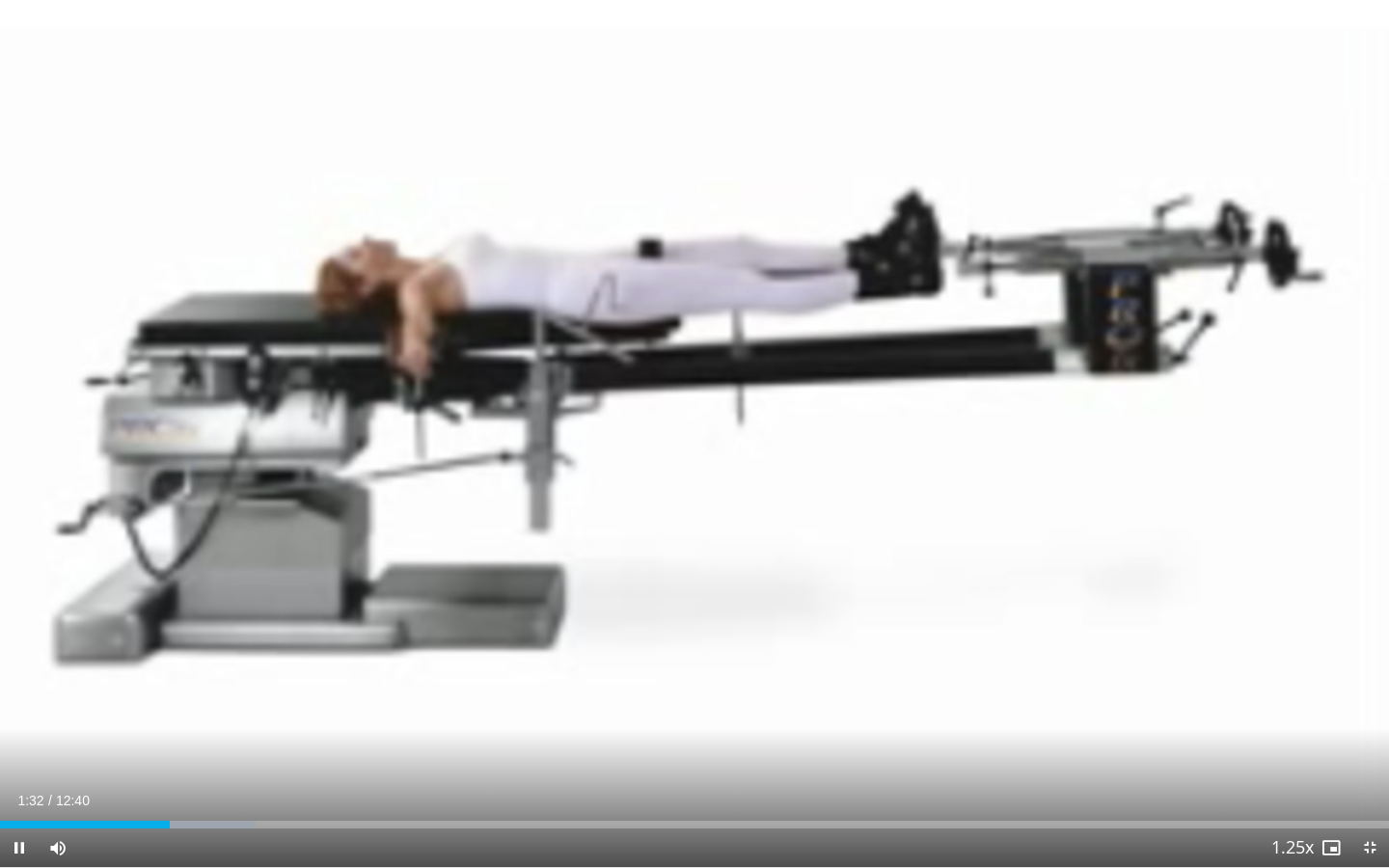 click on "Current Time  1:32 / Duration  12:40 Pause Skip Backward Skip Forward Mute 0% Loaded :  18.40% 01:32 01:44 Stream Type  LIVE Seek to live, currently behind live LIVE   1.25x Playback Rate 0.5x 0.75x 1x 1.25x , selected 1.5x 1.75x 2x Chapters Chapters Descriptions descriptions off , selected Captions captions settings , opens captions settings dialog captions off , selected Audio Track en (Main) , selected Exit Fullscreen Enable picture-in-picture mode" at bounding box center [694, 848] 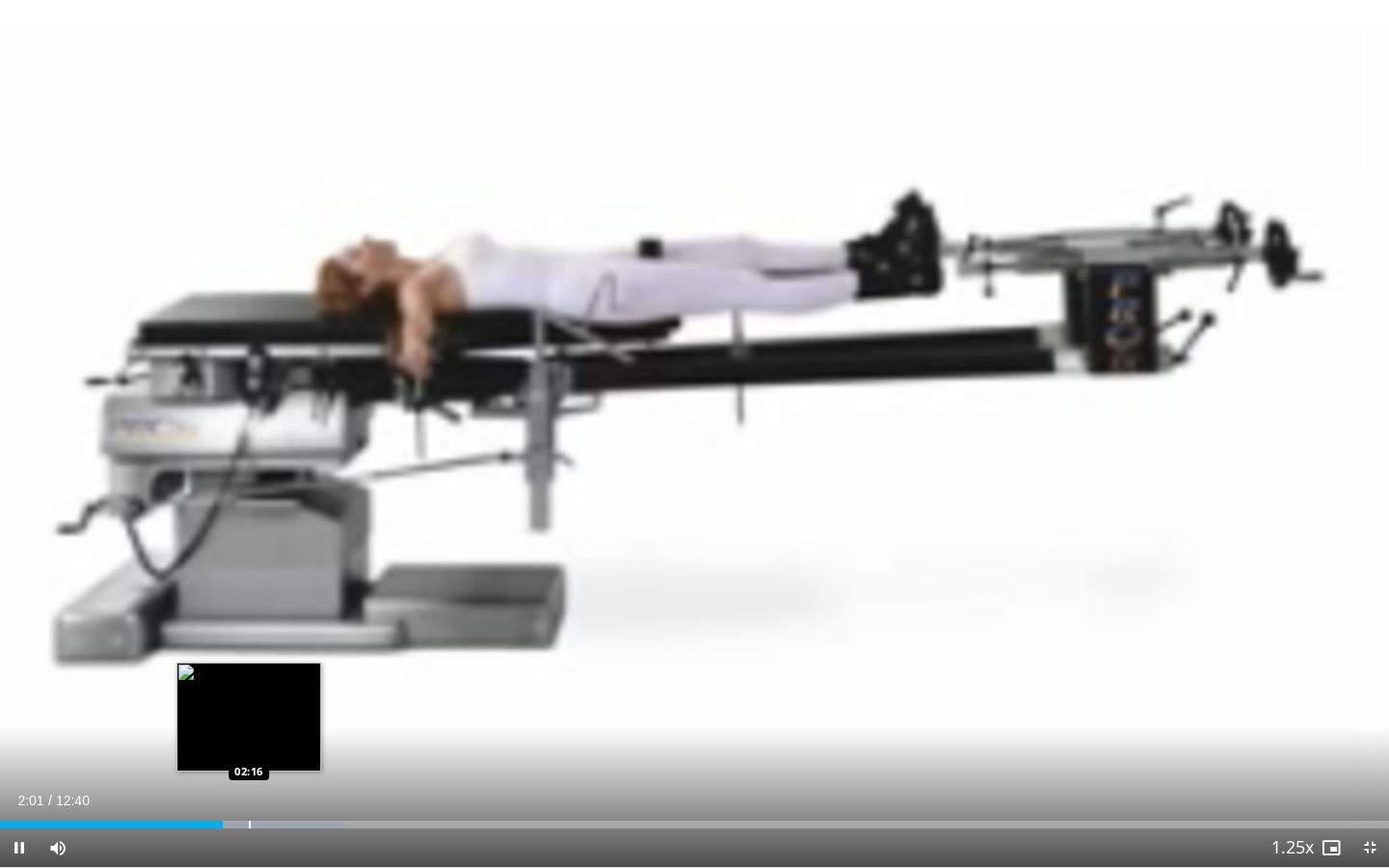 click at bounding box center [250, 825] 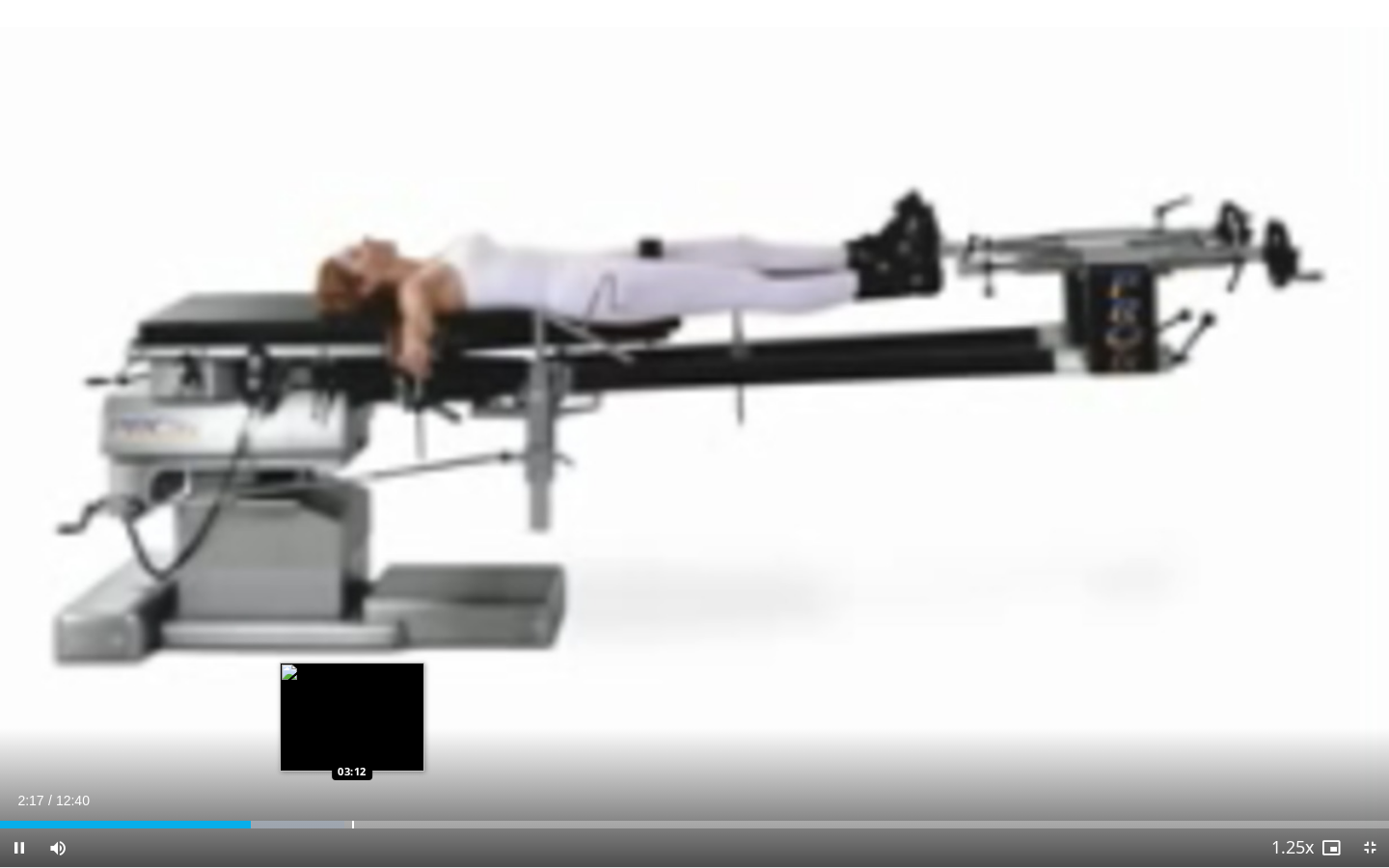 click at bounding box center [353, 825] 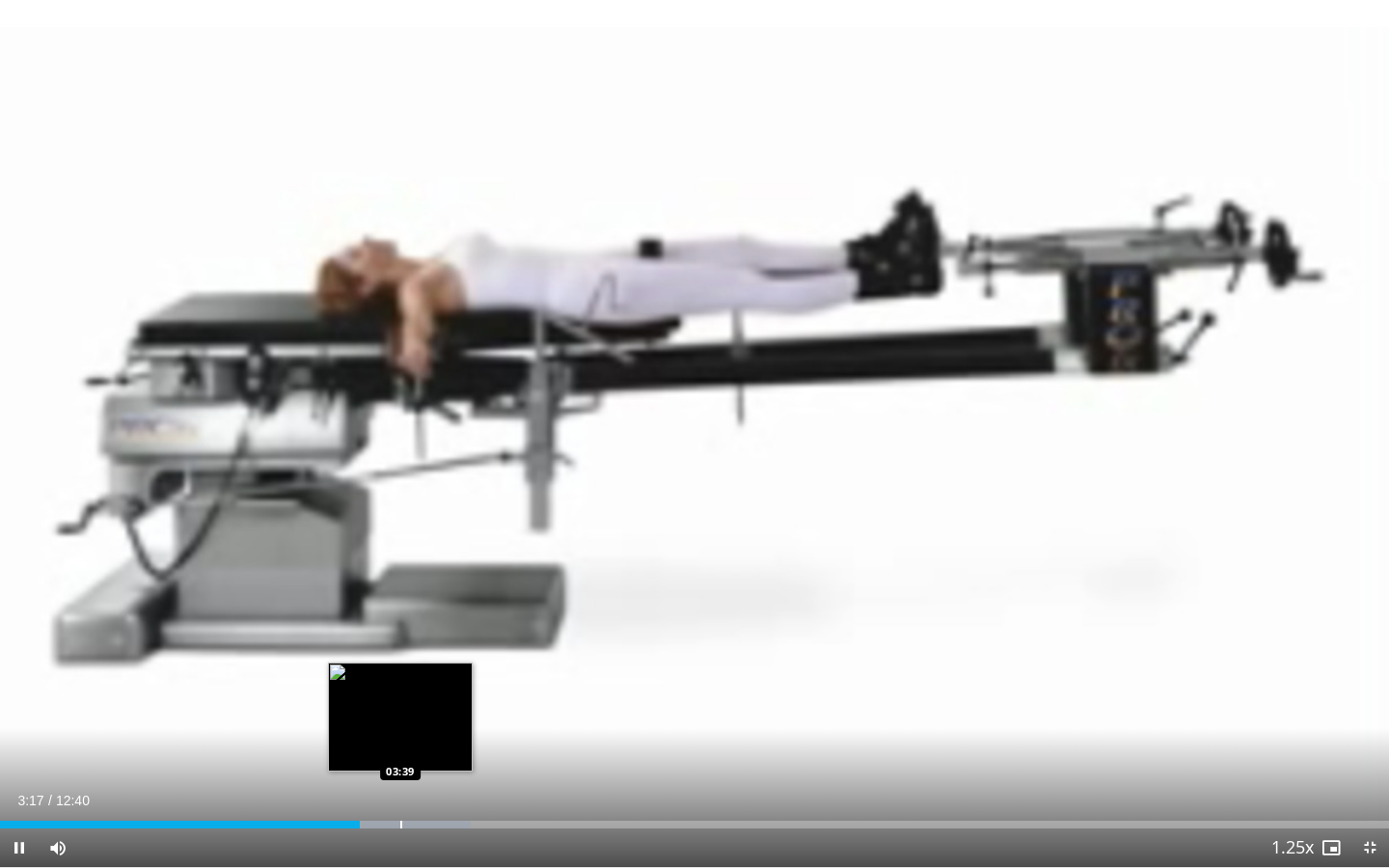 click at bounding box center (401, 825) 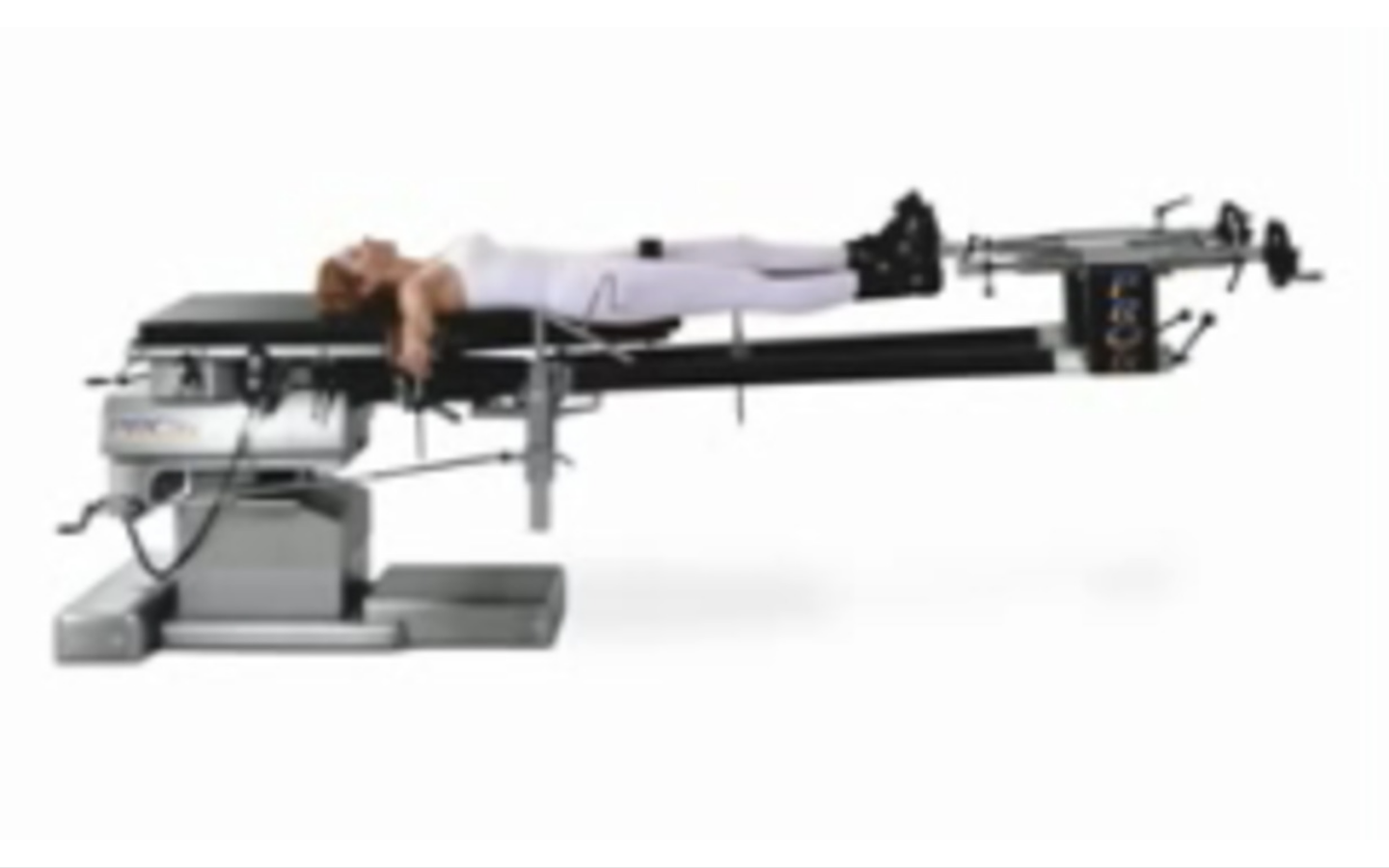 click on "**********" at bounding box center (694, 434) 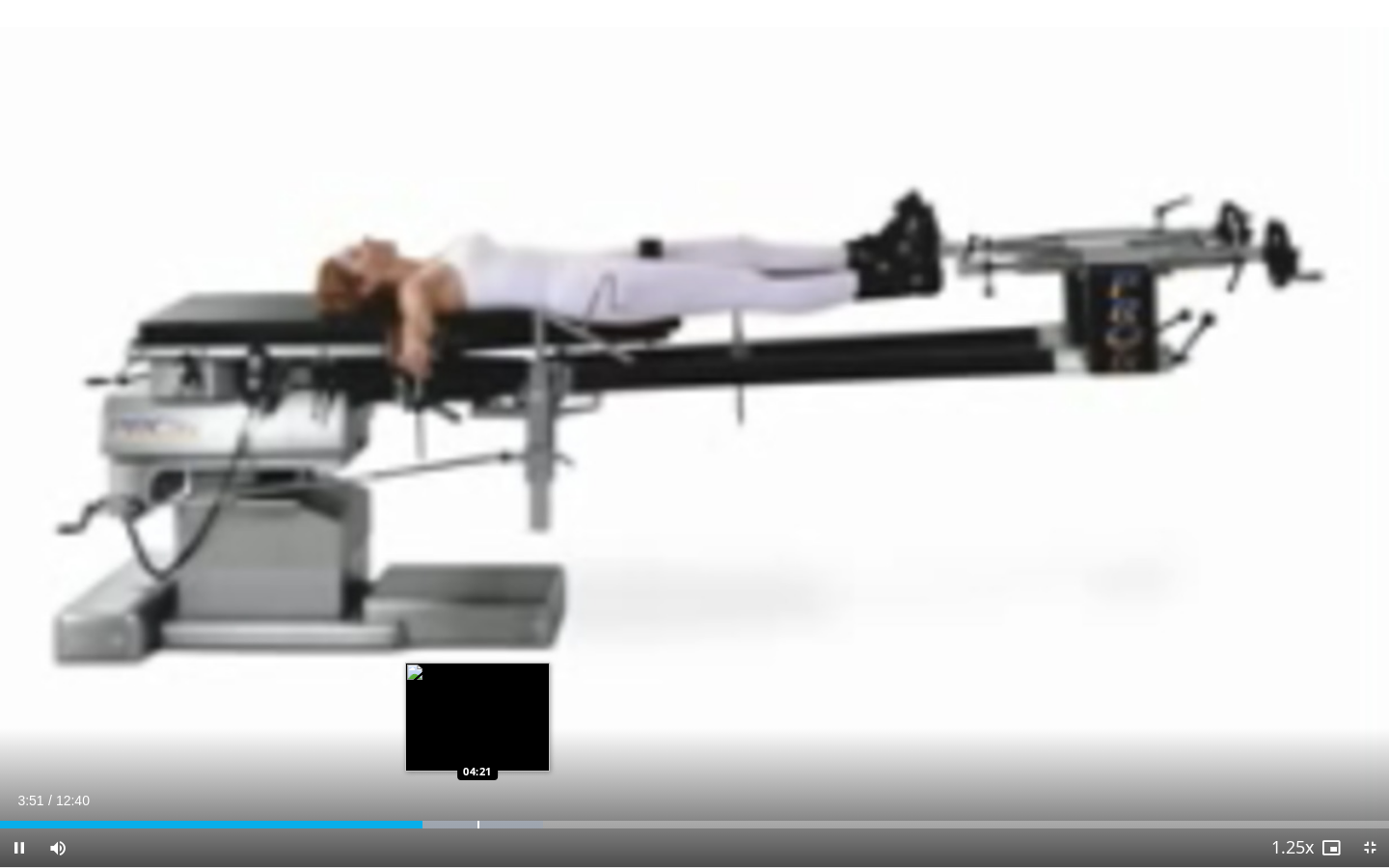 click at bounding box center [478, 825] 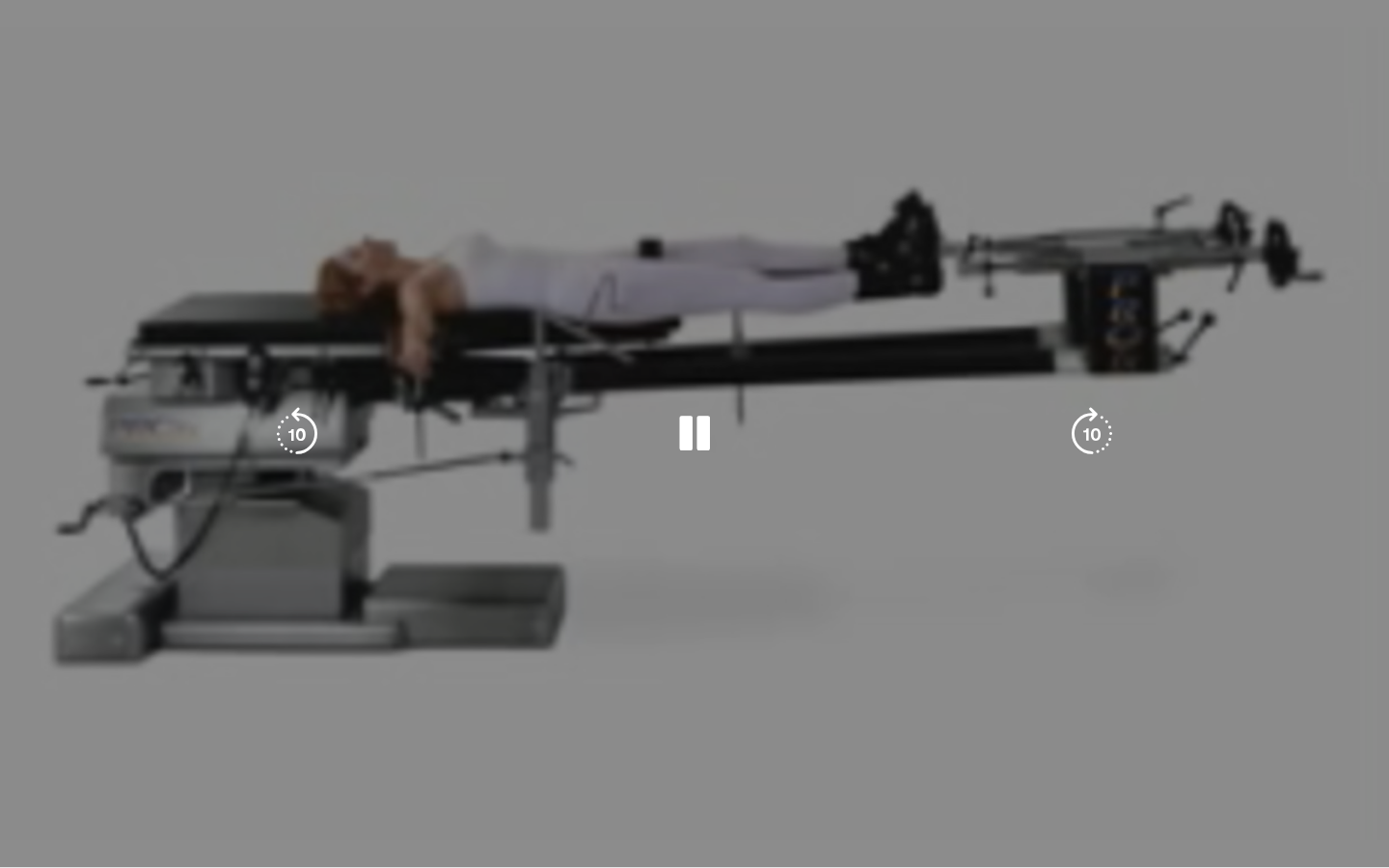 click on "10 seconds
Tap to unmute" at bounding box center (694, 433) 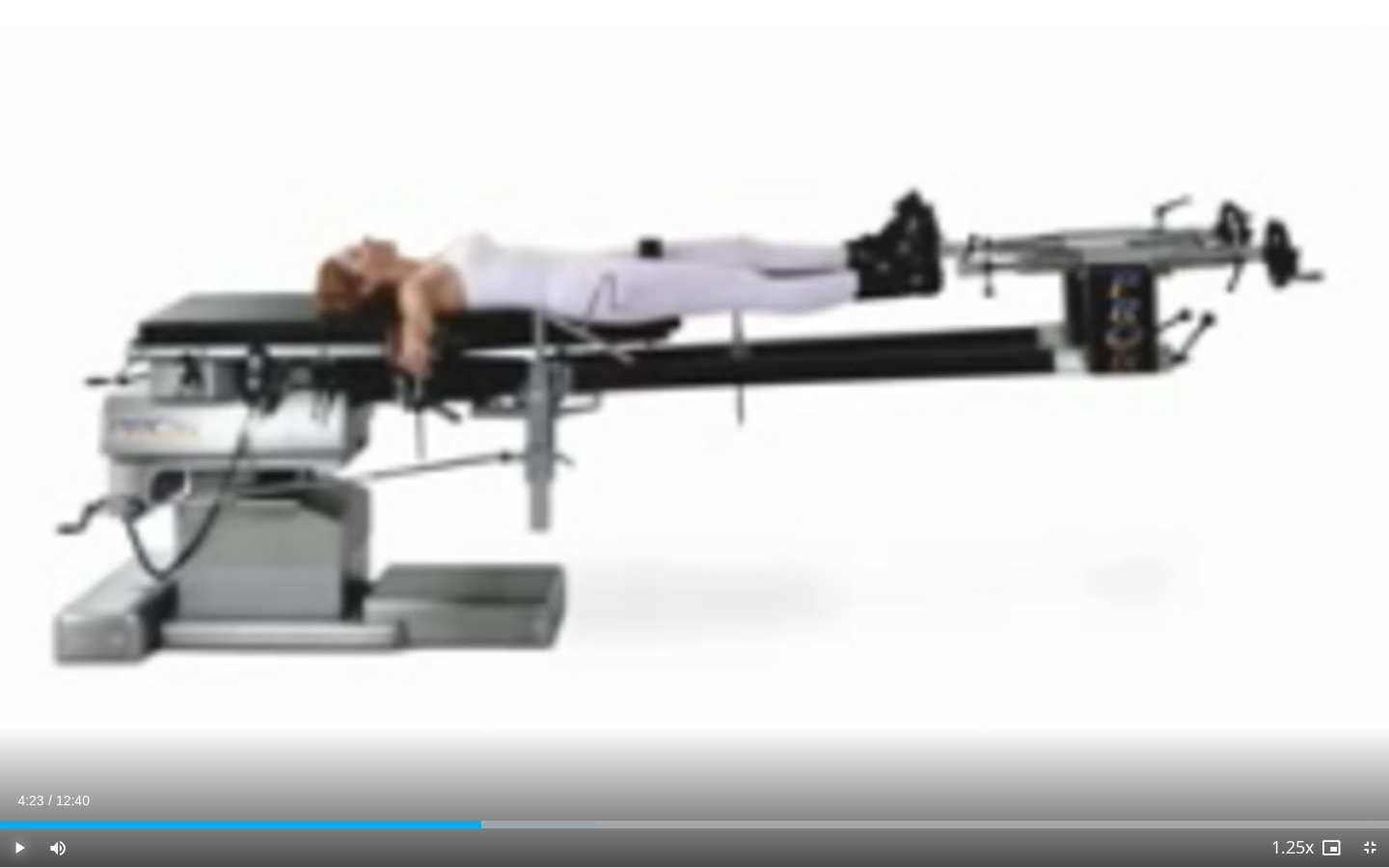 click at bounding box center (19, 848) 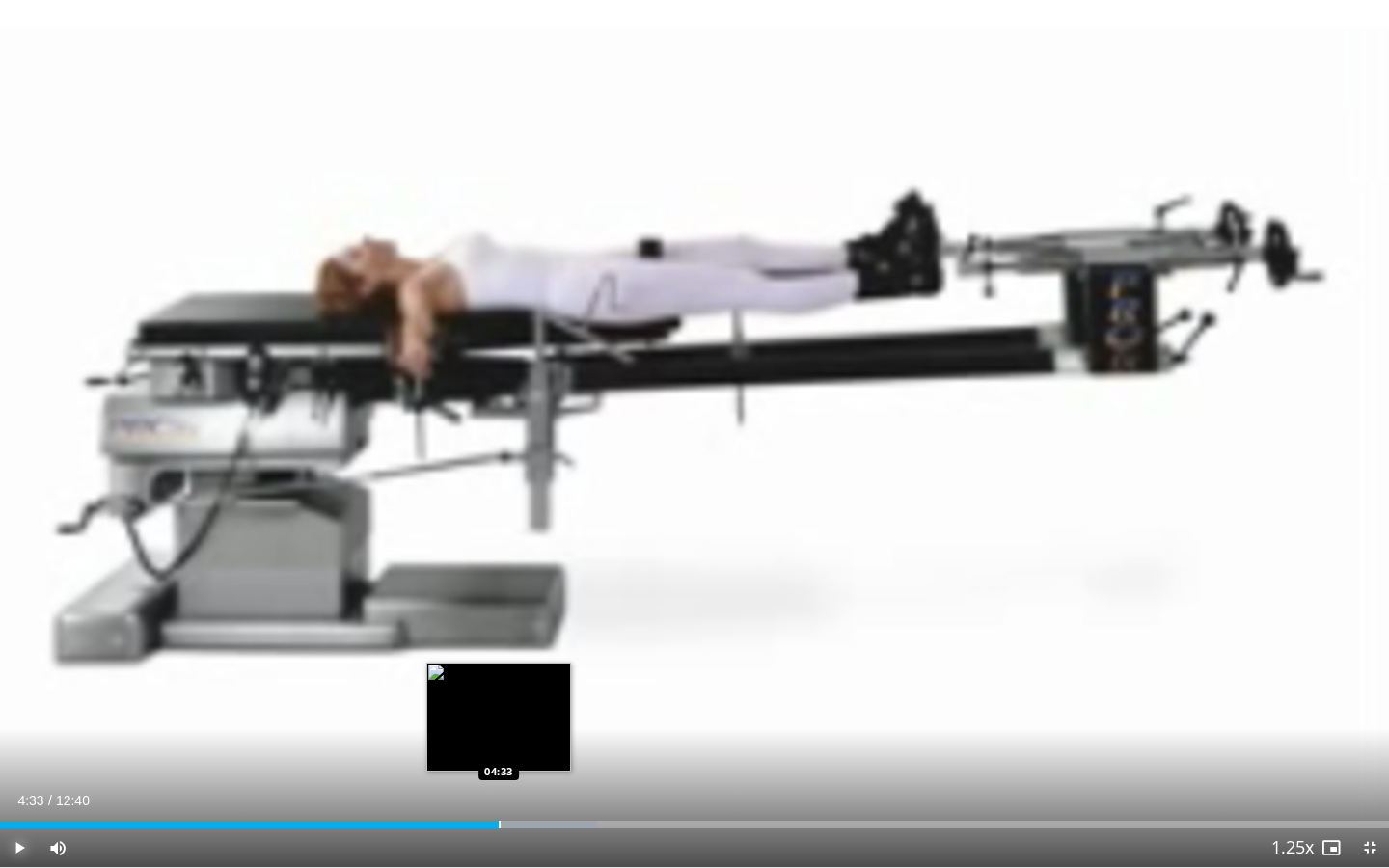 click at bounding box center (500, 825) 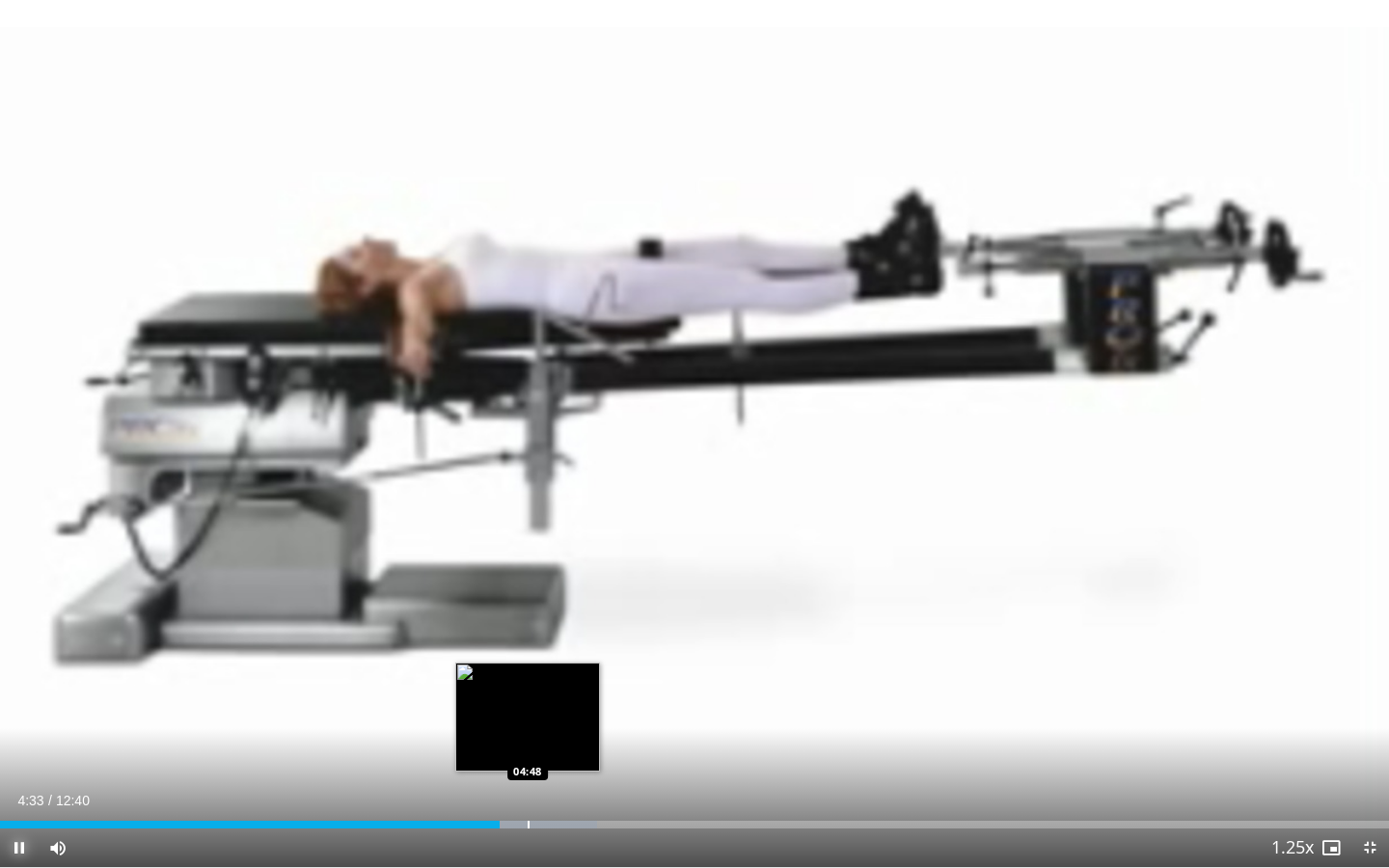 click at bounding box center [529, 825] 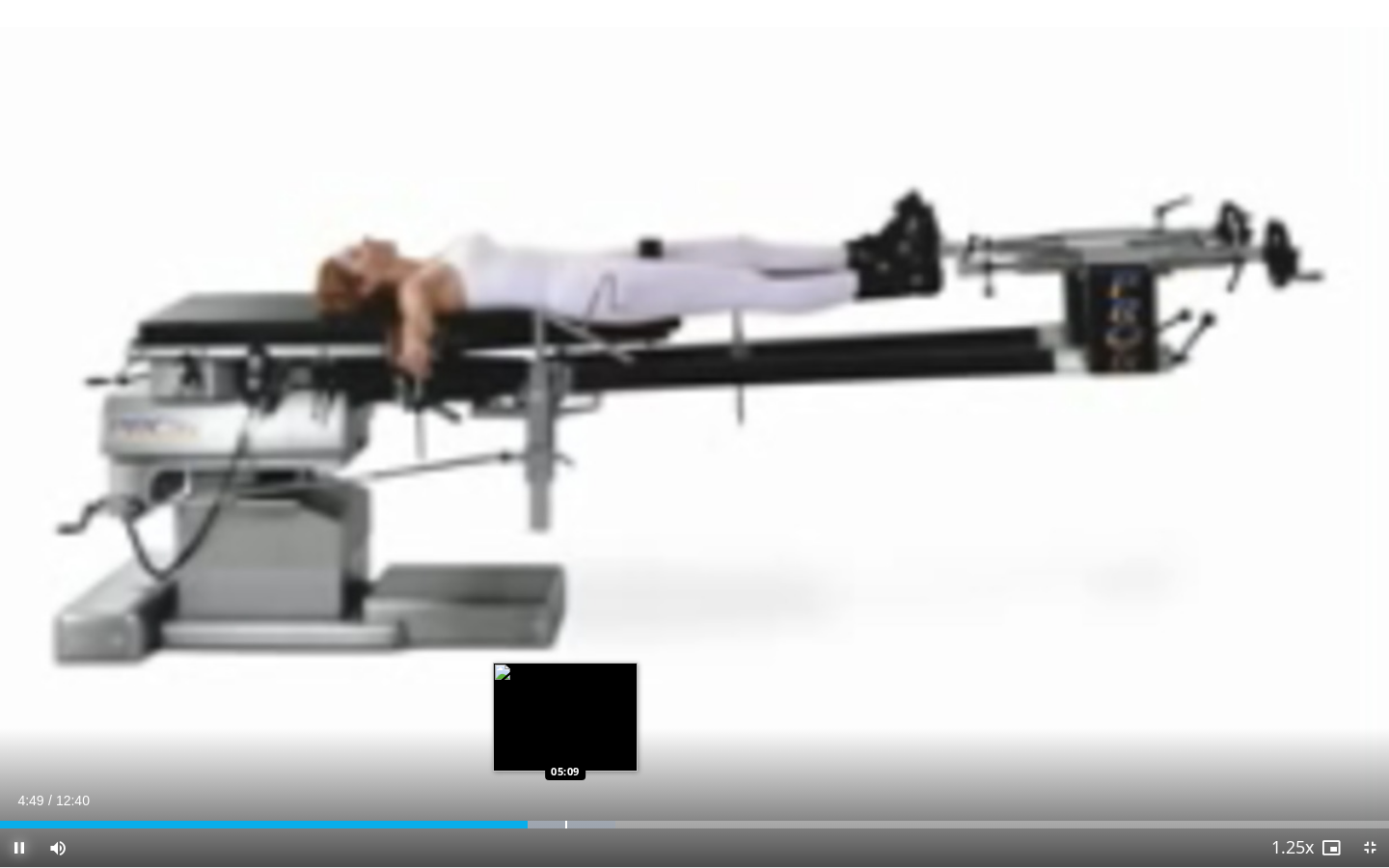 click at bounding box center (566, 825) 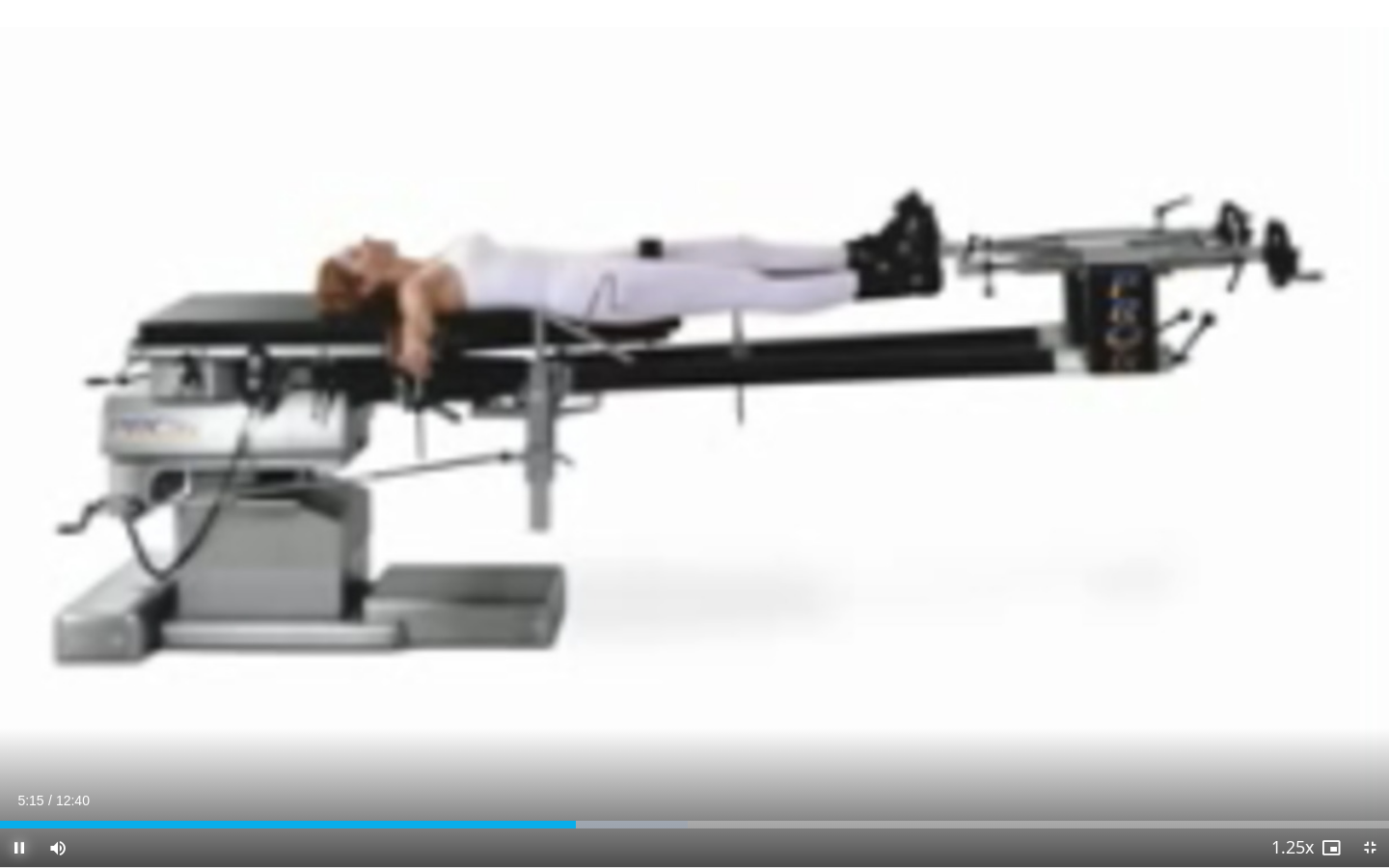 click at bounding box center (19, 848) 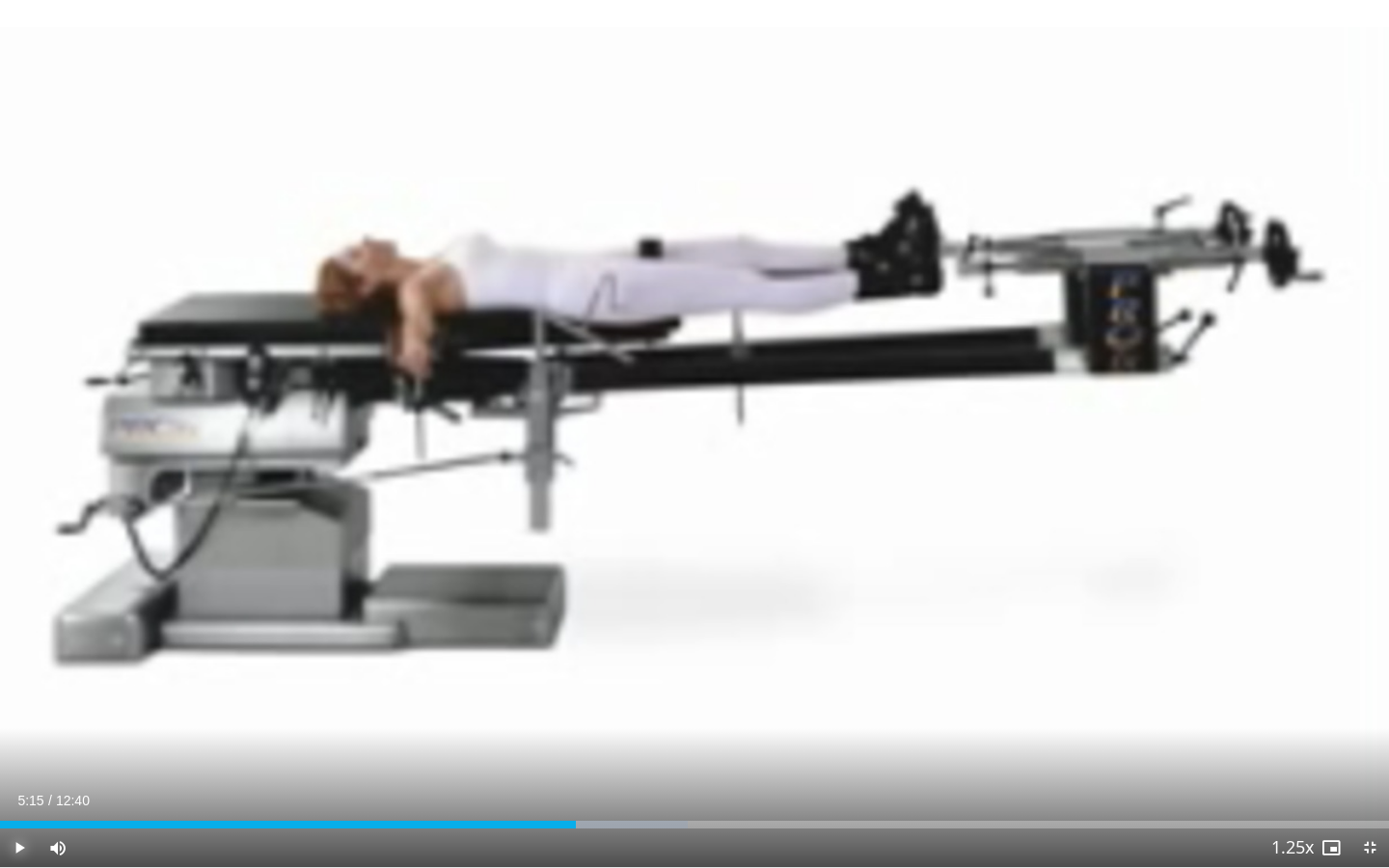 click at bounding box center (19, 848) 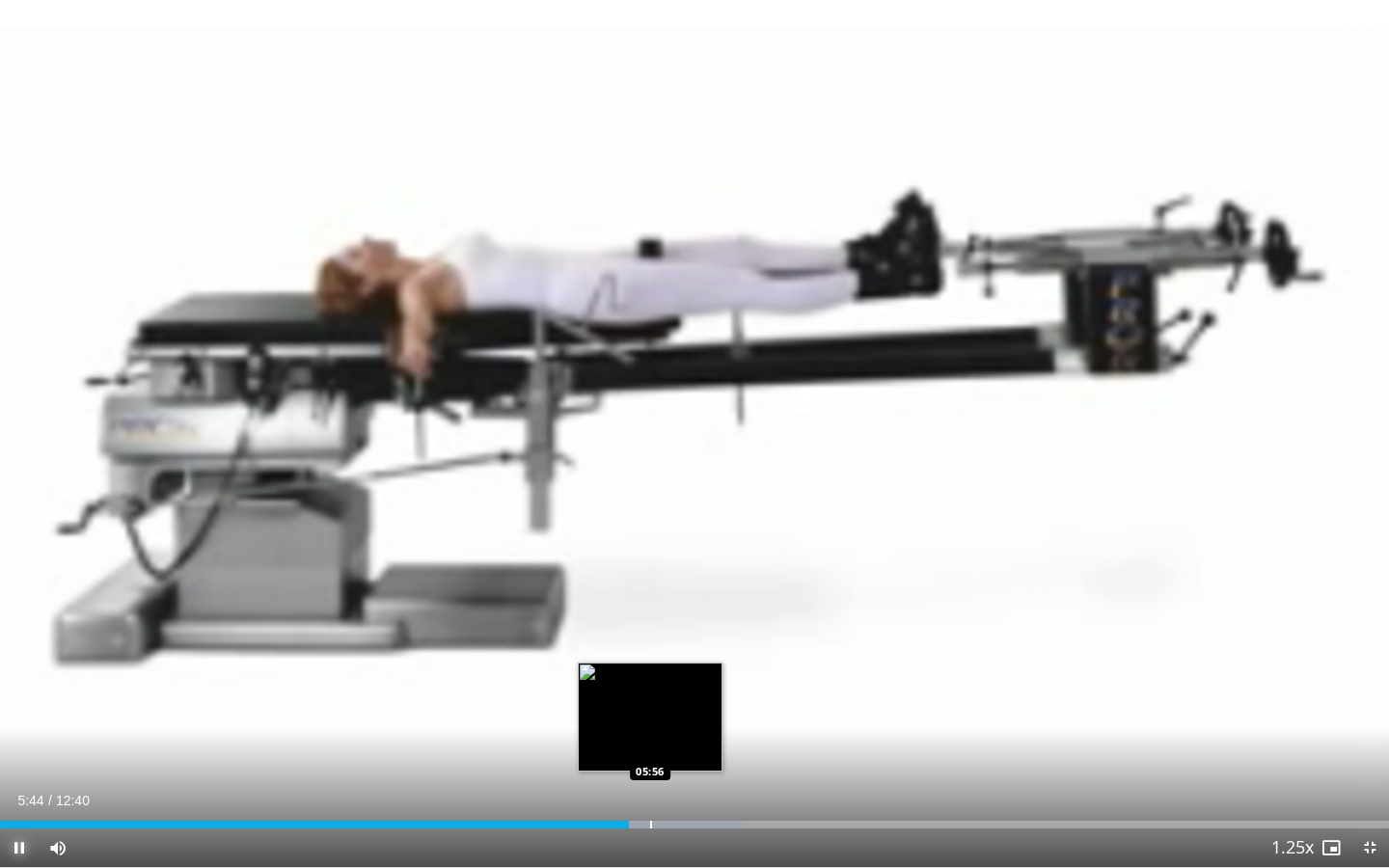click at bounding box center (651, 825) 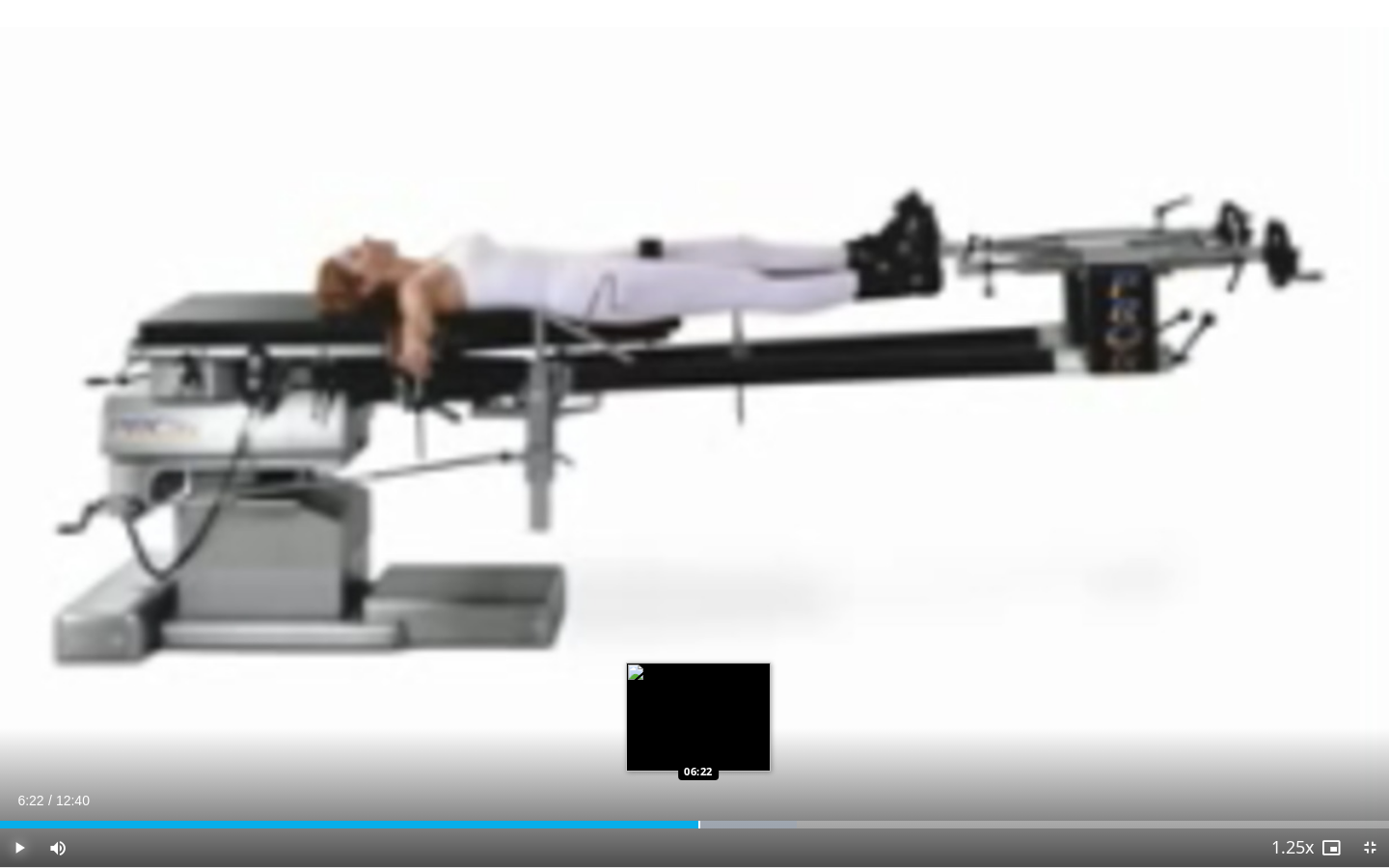 click at bounding box center [699, 825] 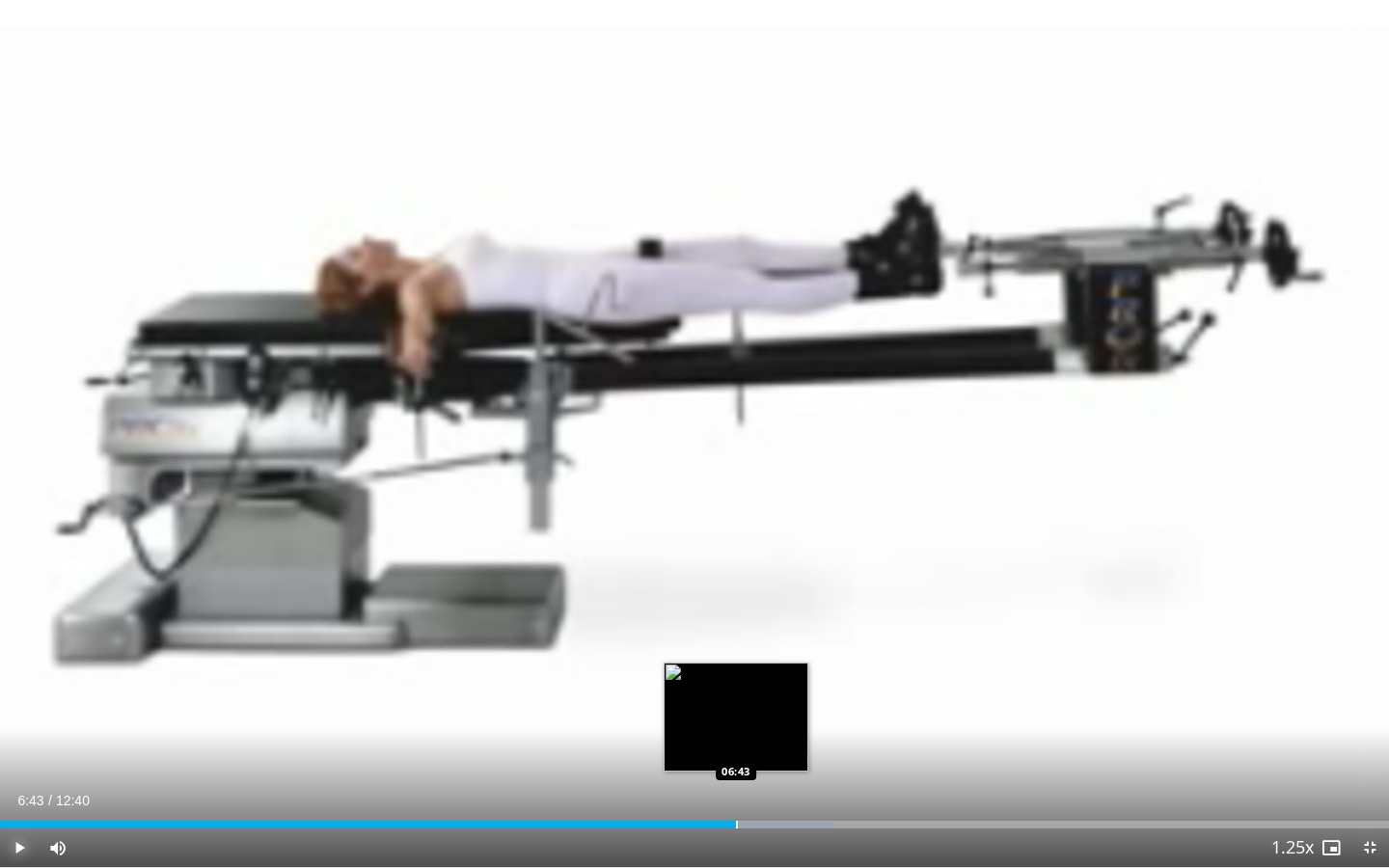 click at bounding box center (737, 825) 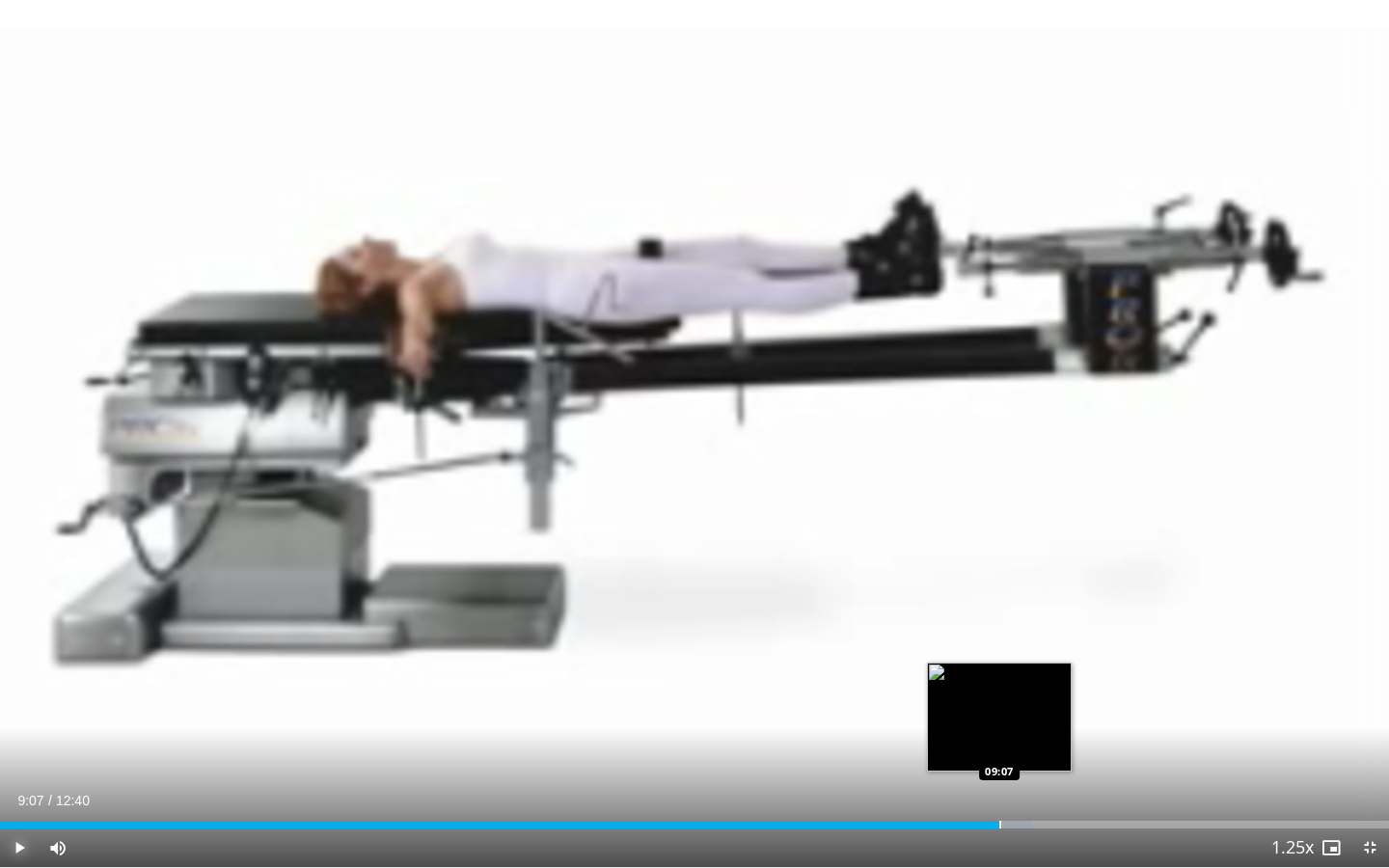 click at bounding box center [1000, 825] 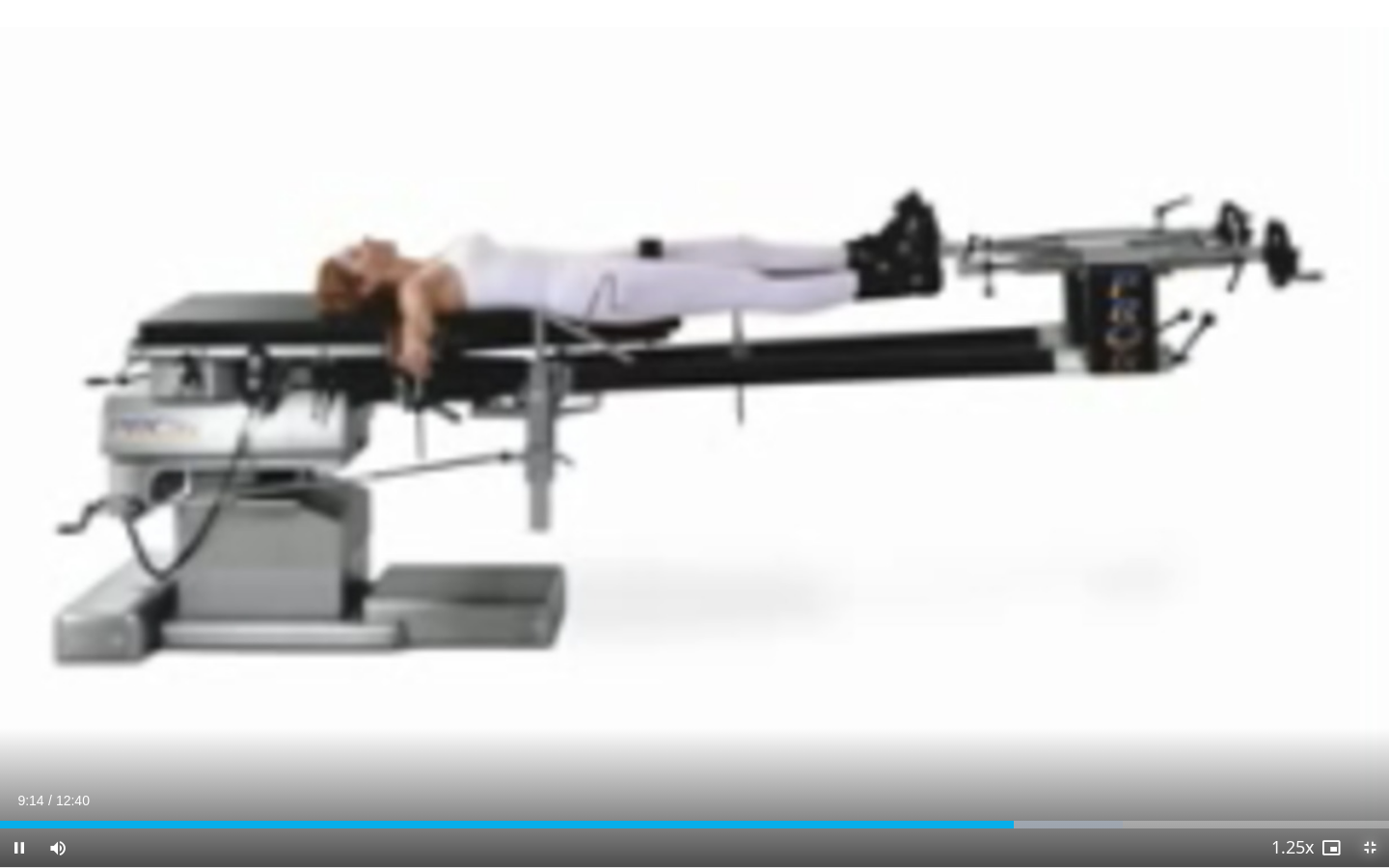 click at bounding box center (1370, 848) 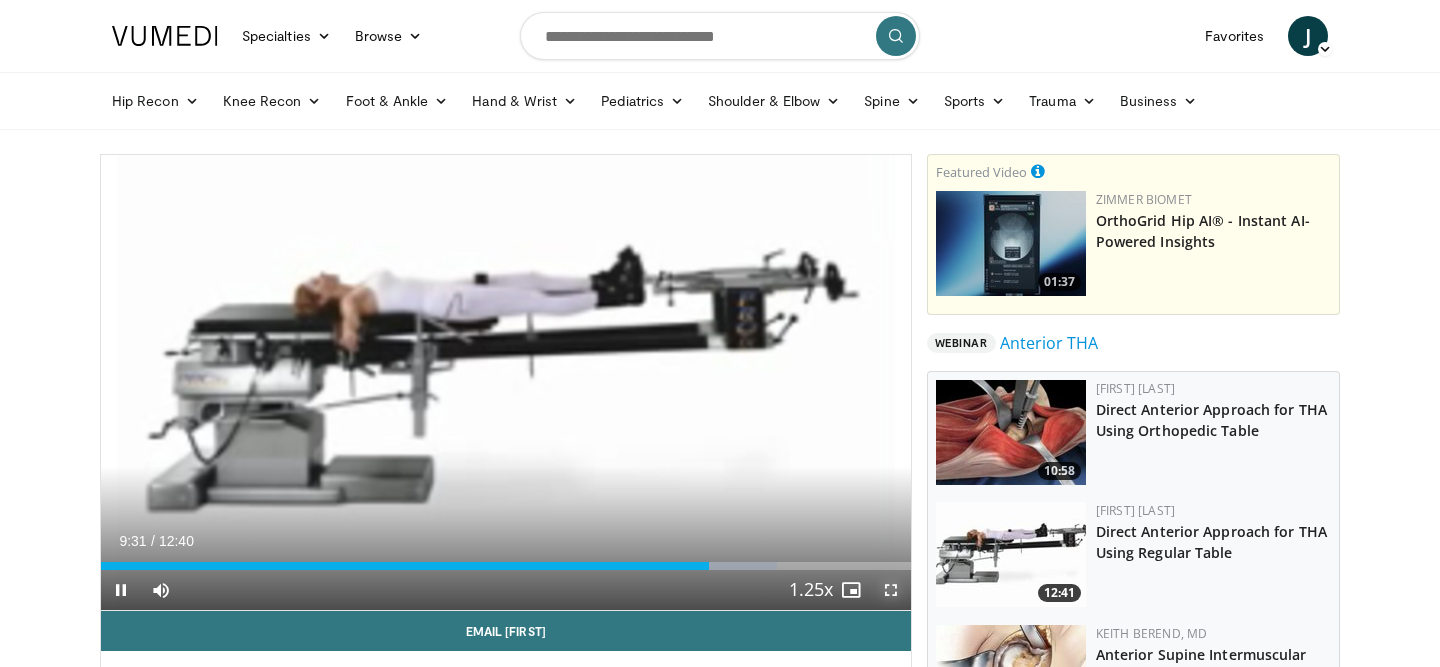 click at bounding box center [891, 590] 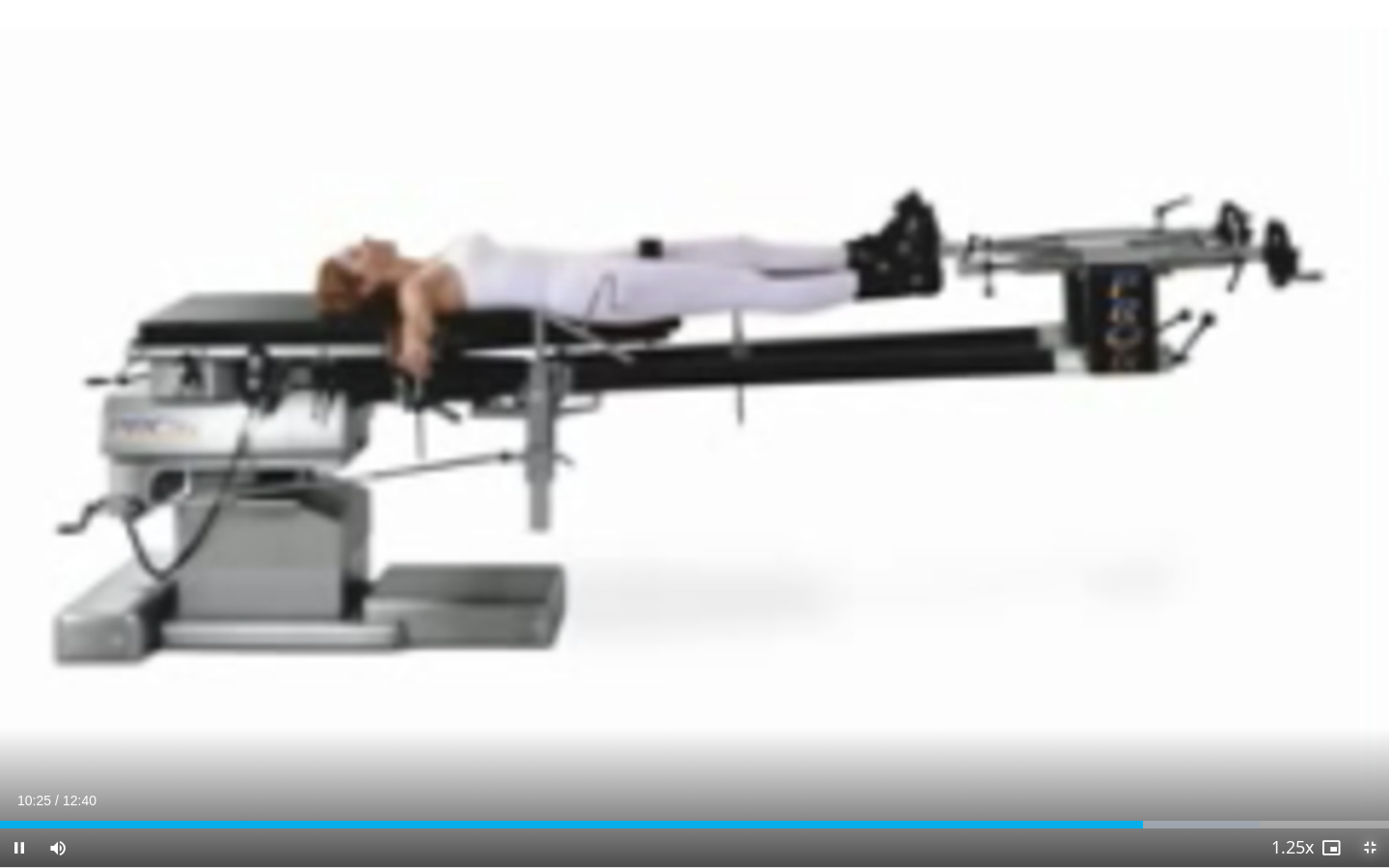 click at bounding box center (1370, 848) 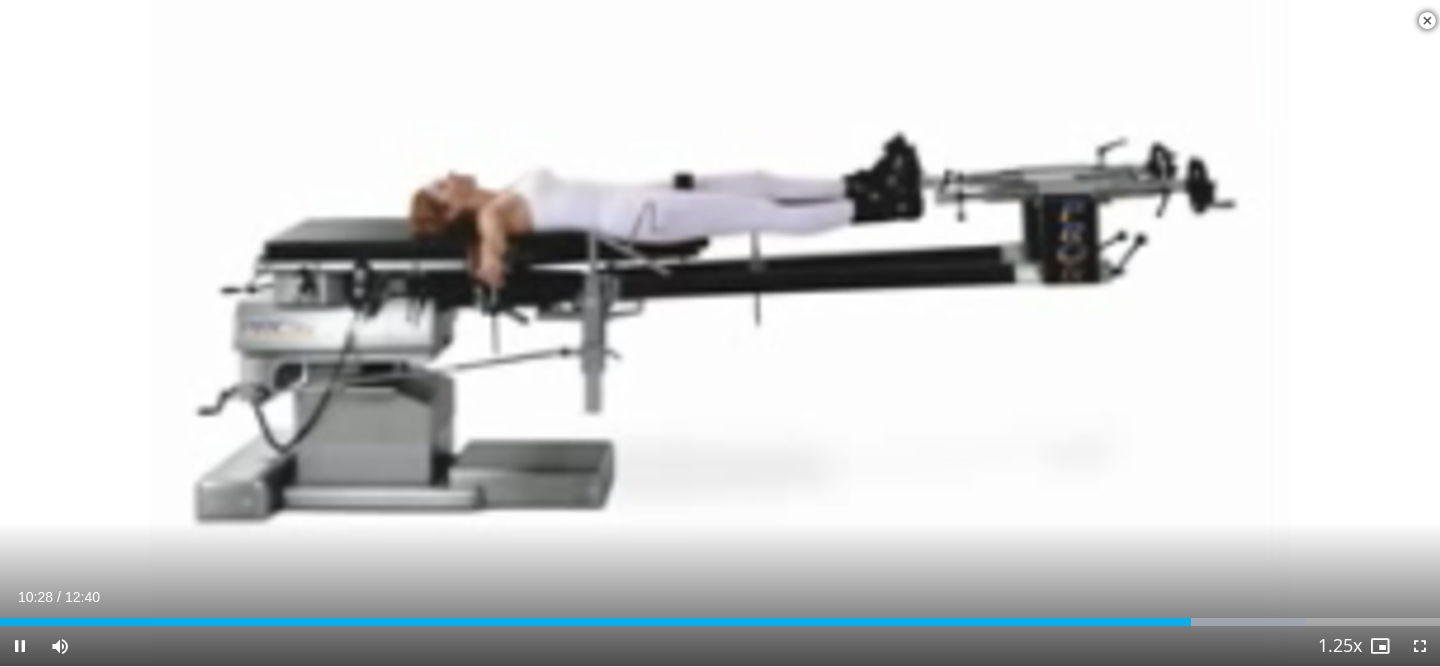scroll, scrollTop: 291, scrollLeft: 0, axis: vertical 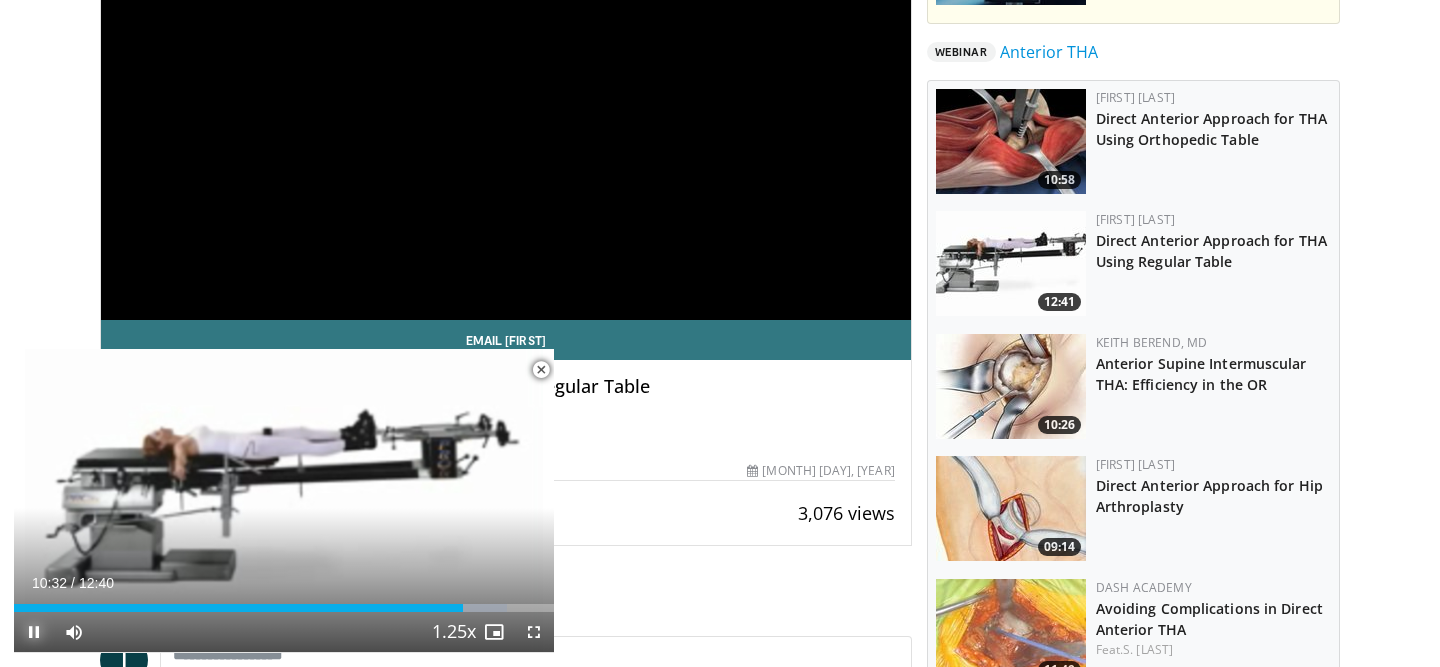 click at bounding box center [34, 632] 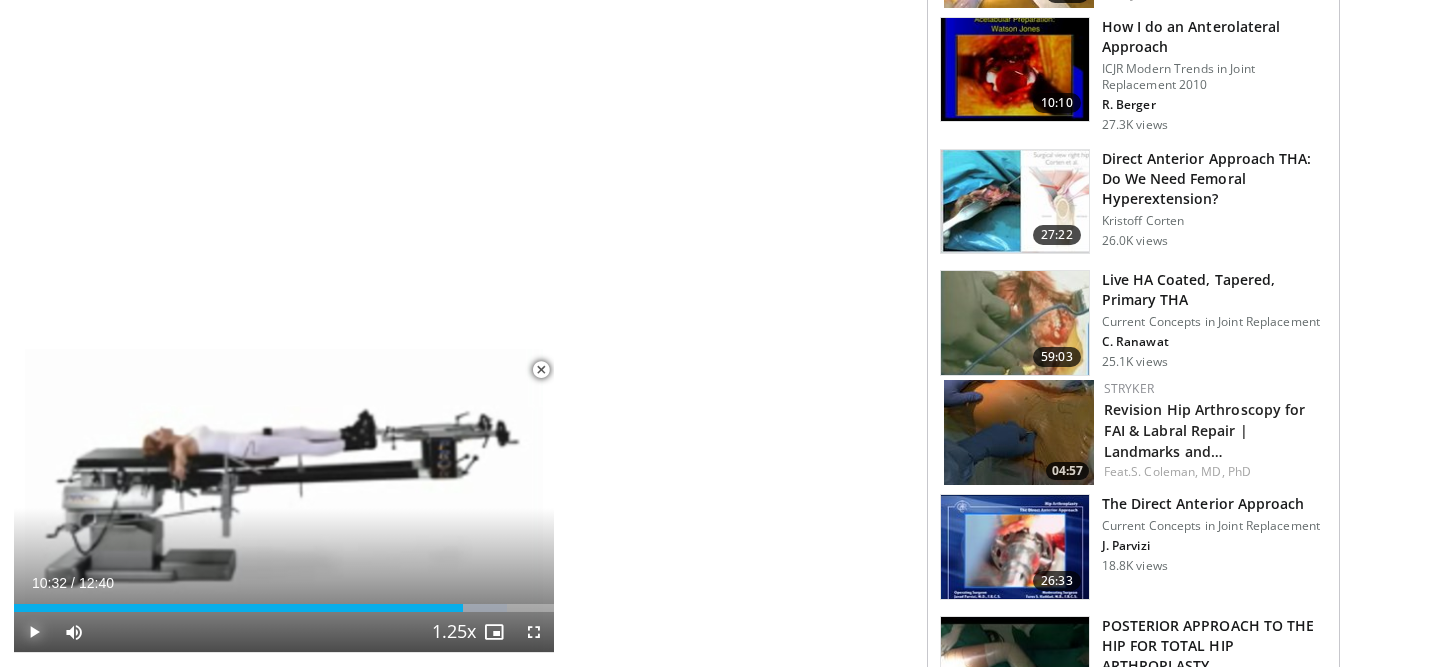 scroll, scrollTop: 2848, scrollLeft: 0, axis: vertical 